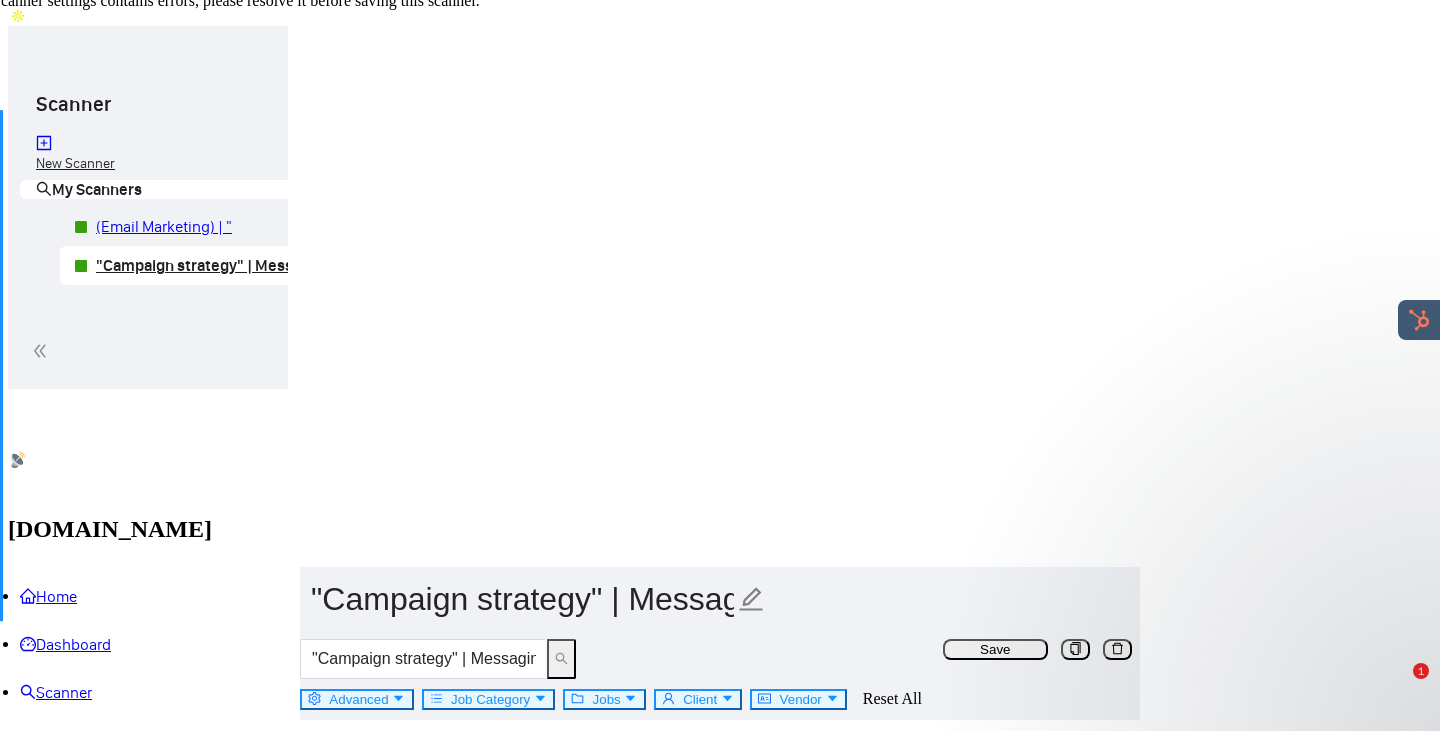 scroll, scrollTop: 0, scrollLeft: 0, axis: both 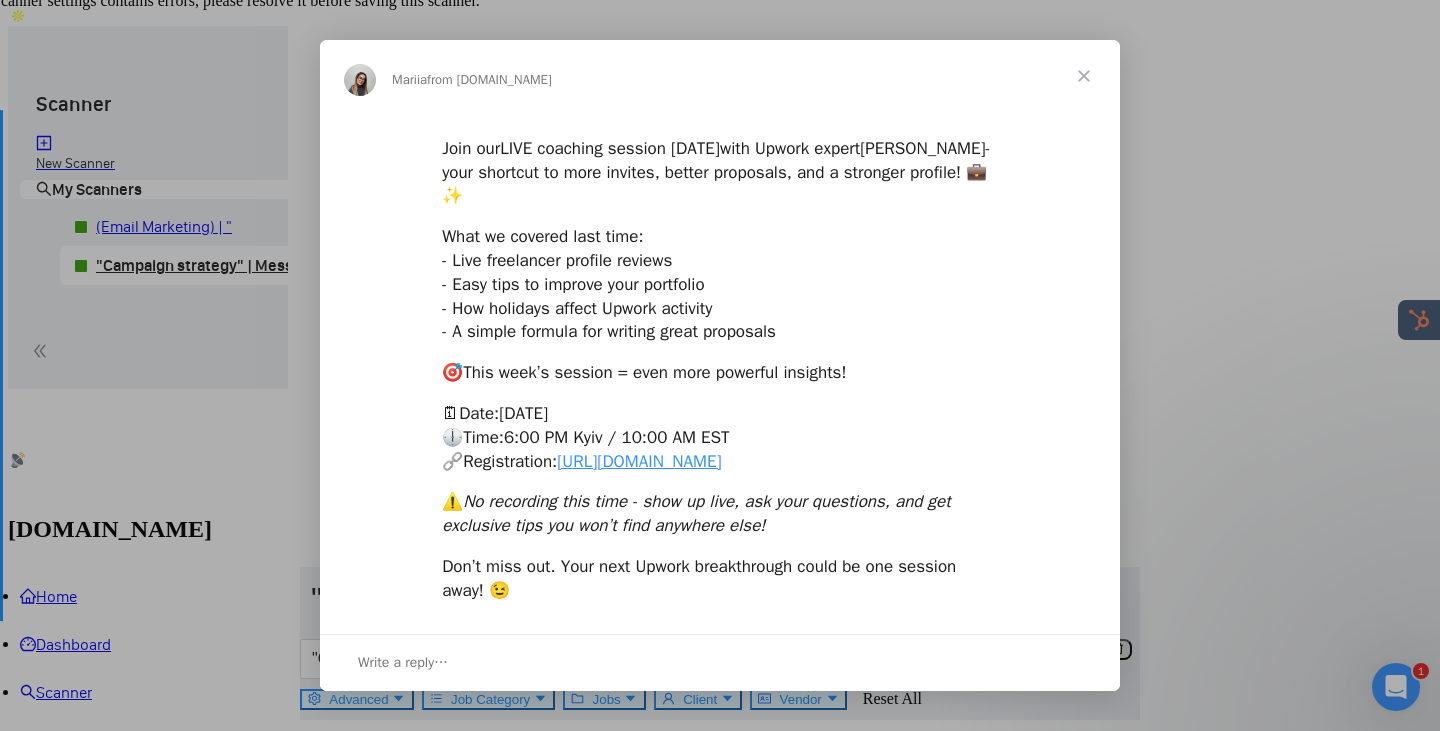 click at bounding box center (1084, 76) 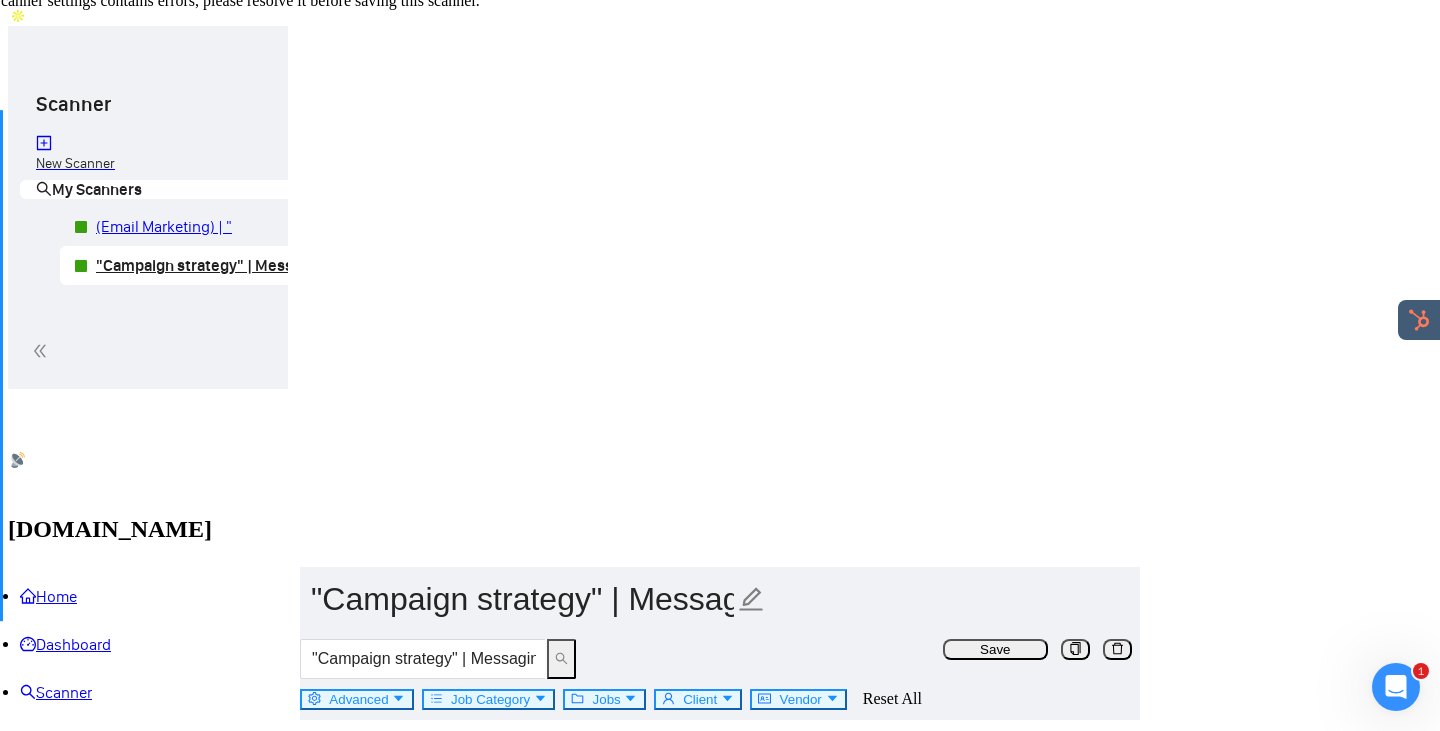 click 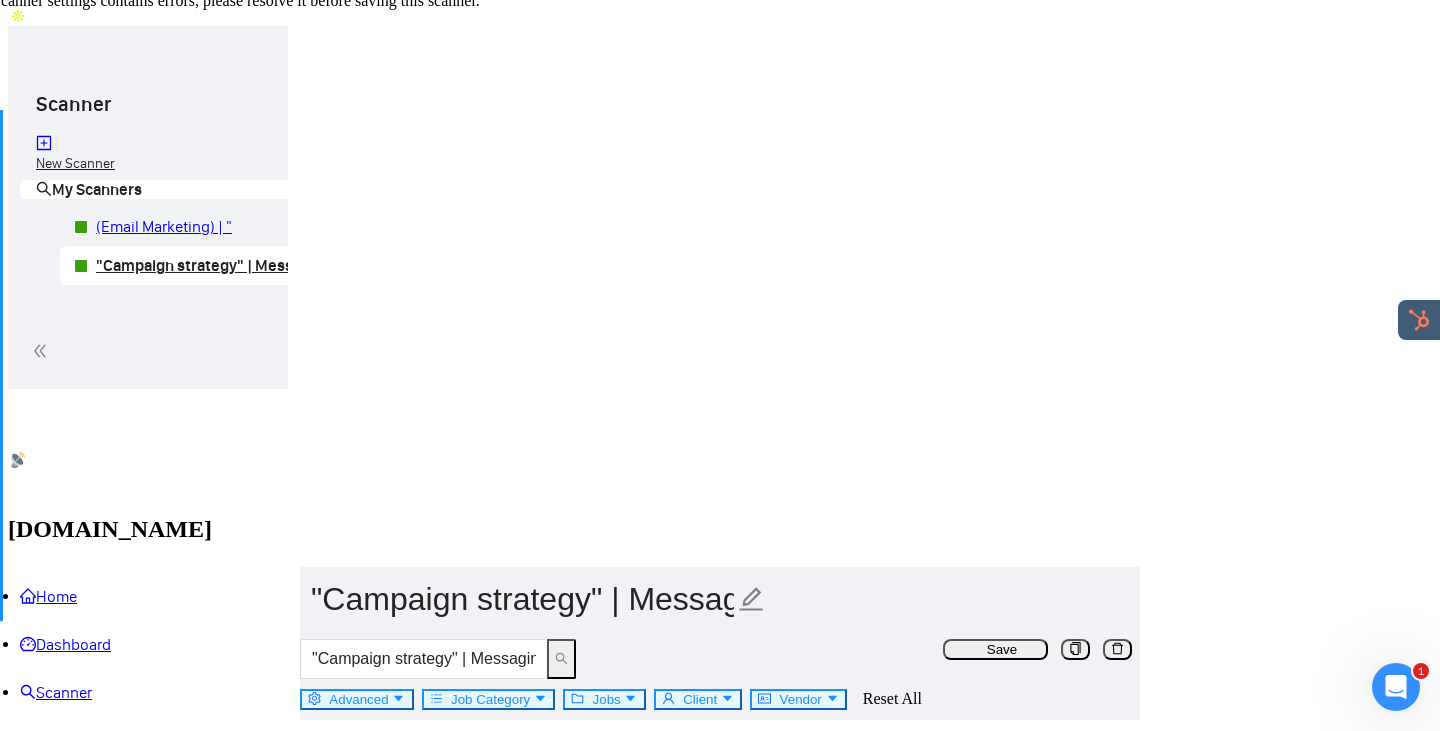 scroll, scrollTop: 0, scrollLeft: 229, axis: horizontal 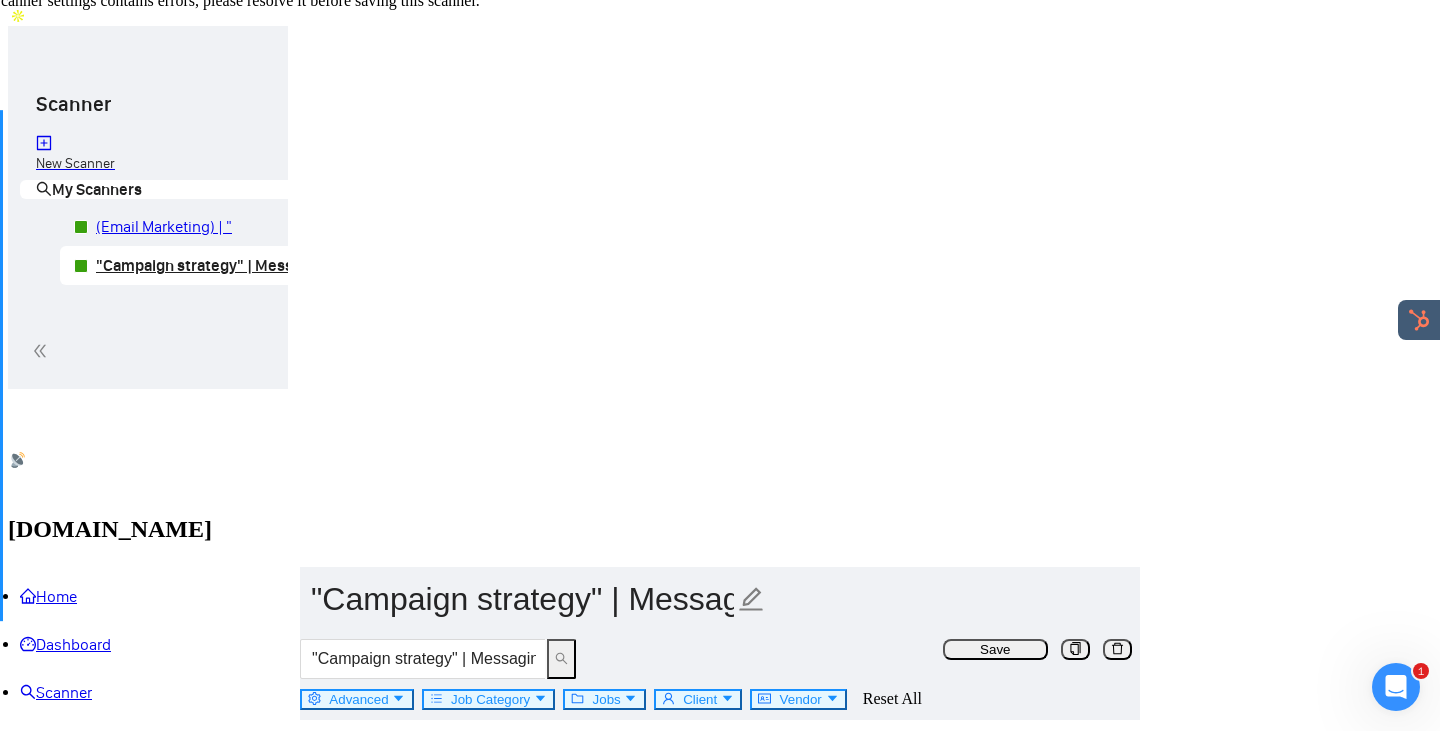 drag, startPoint x: 773, startPoint y: 585, endPoint x: 795, endPoint y: 584, distance: 22.022715 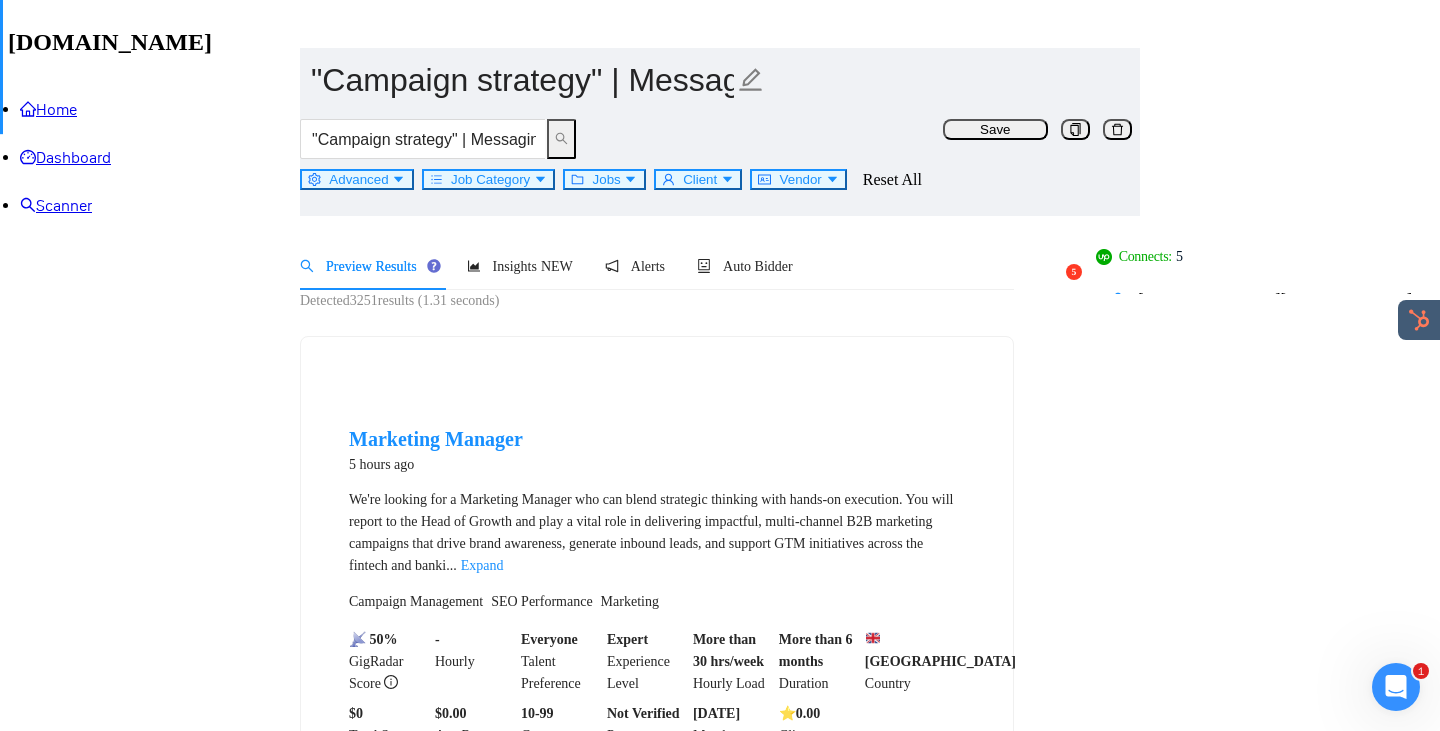 scroll, scrollTop: 654, scrollLeft: 0, axis: vertical 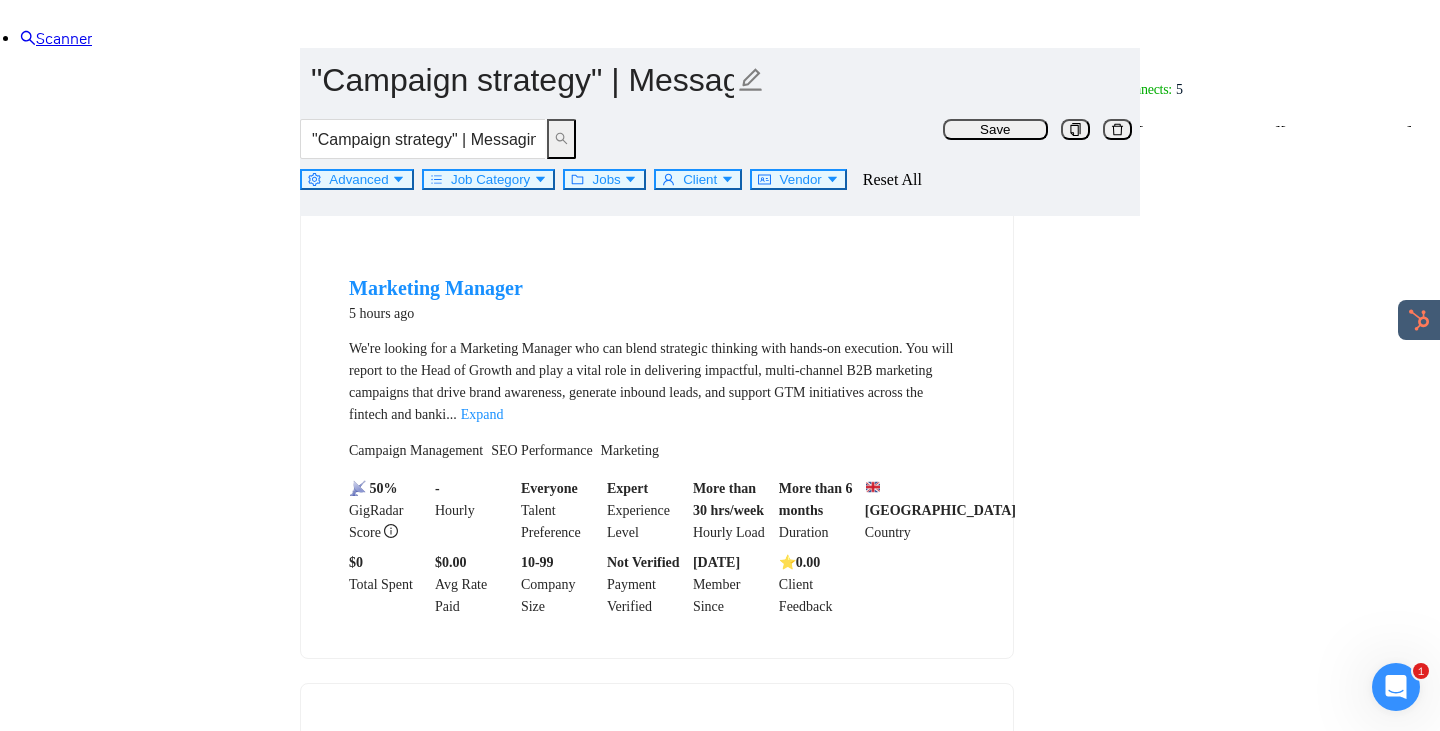 type on "igaming, tobacco, gambling, ecommerce, e-commerce, "tiktok", "tik-tok", tik, tok,"list building", "cold calling", calls, [PERSON_NAME], Laravel, Angular, Next.js, klaviyo" 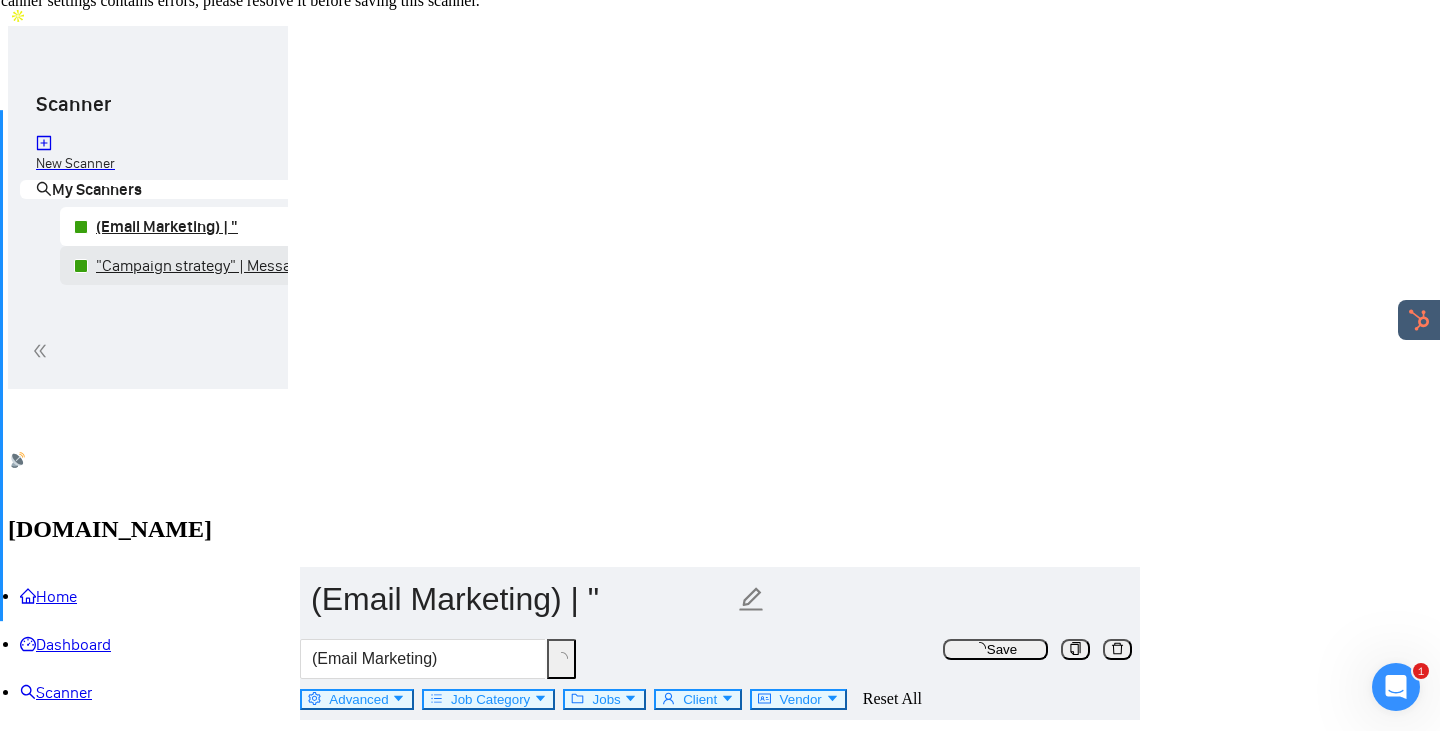 click on ""Campaign strategy" | Messaging" at bounding box center [197, 265] 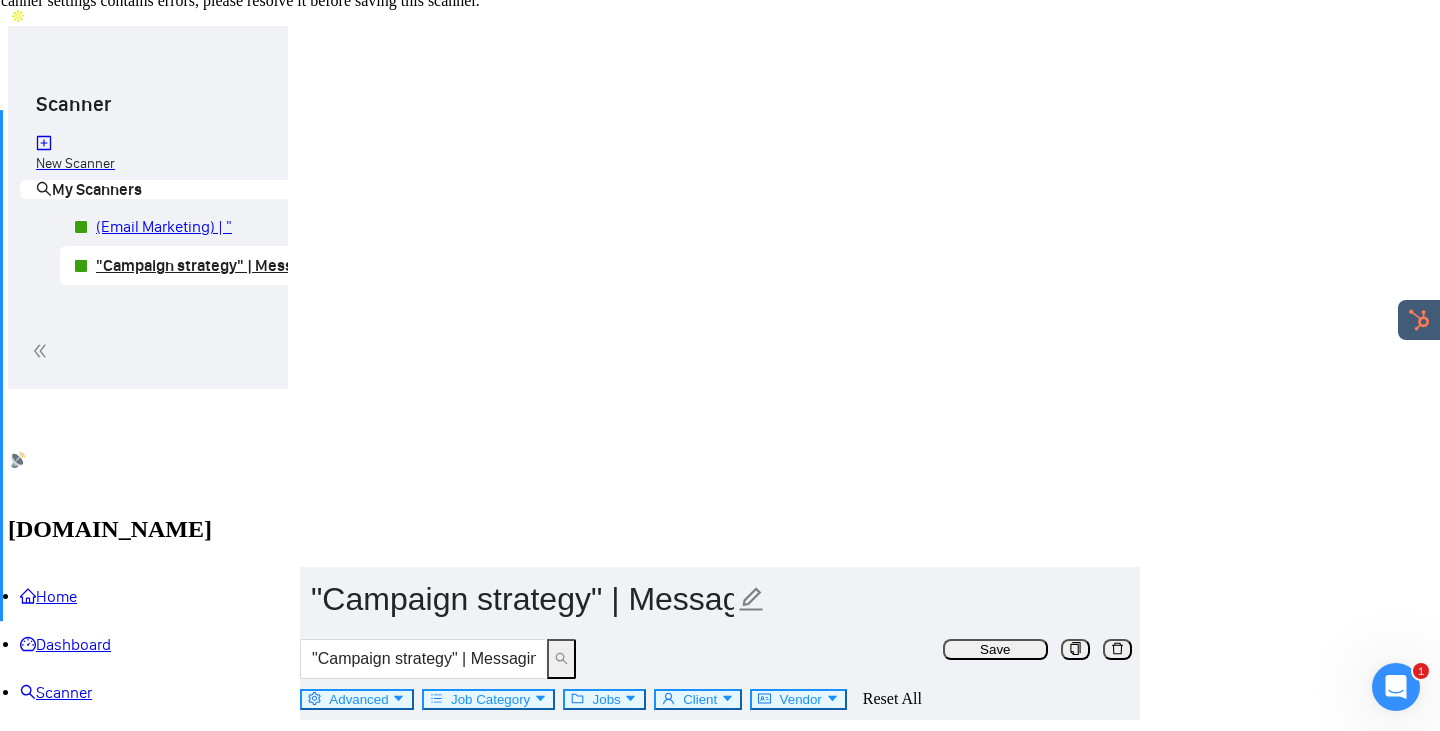 click on "Save" at bounding box center [995, 649] 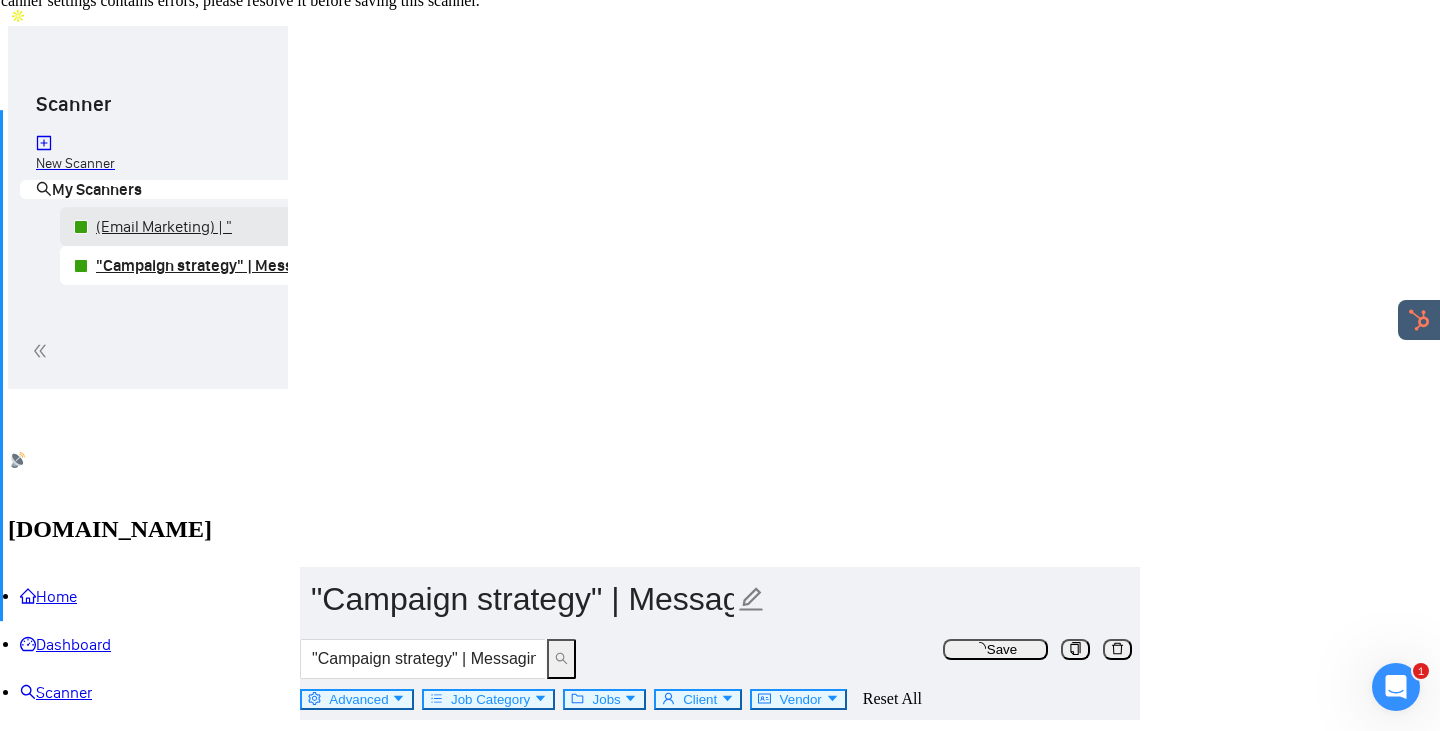 click on "(Email Marketing) | "" at bounding box center [197, 226] 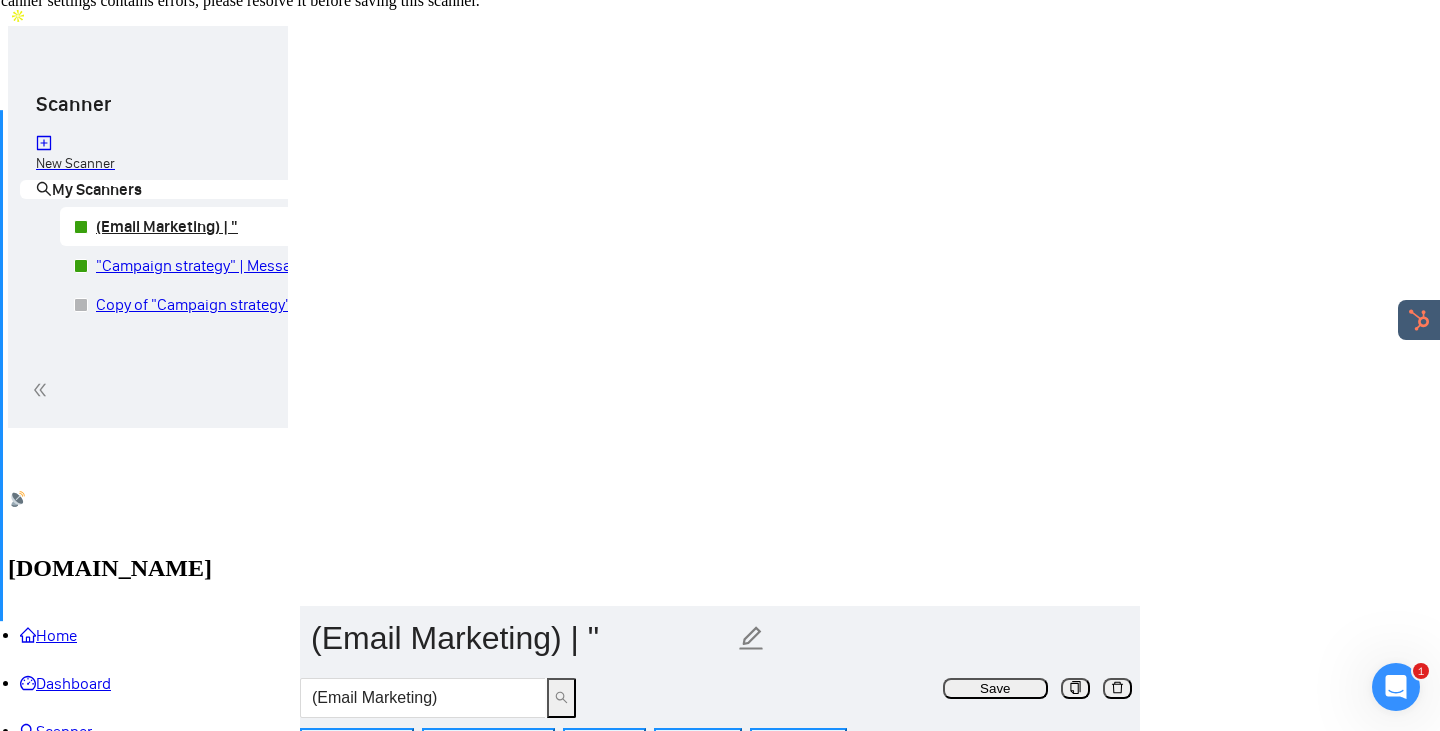 click on "Advanced" at bounding box center [358, 738] 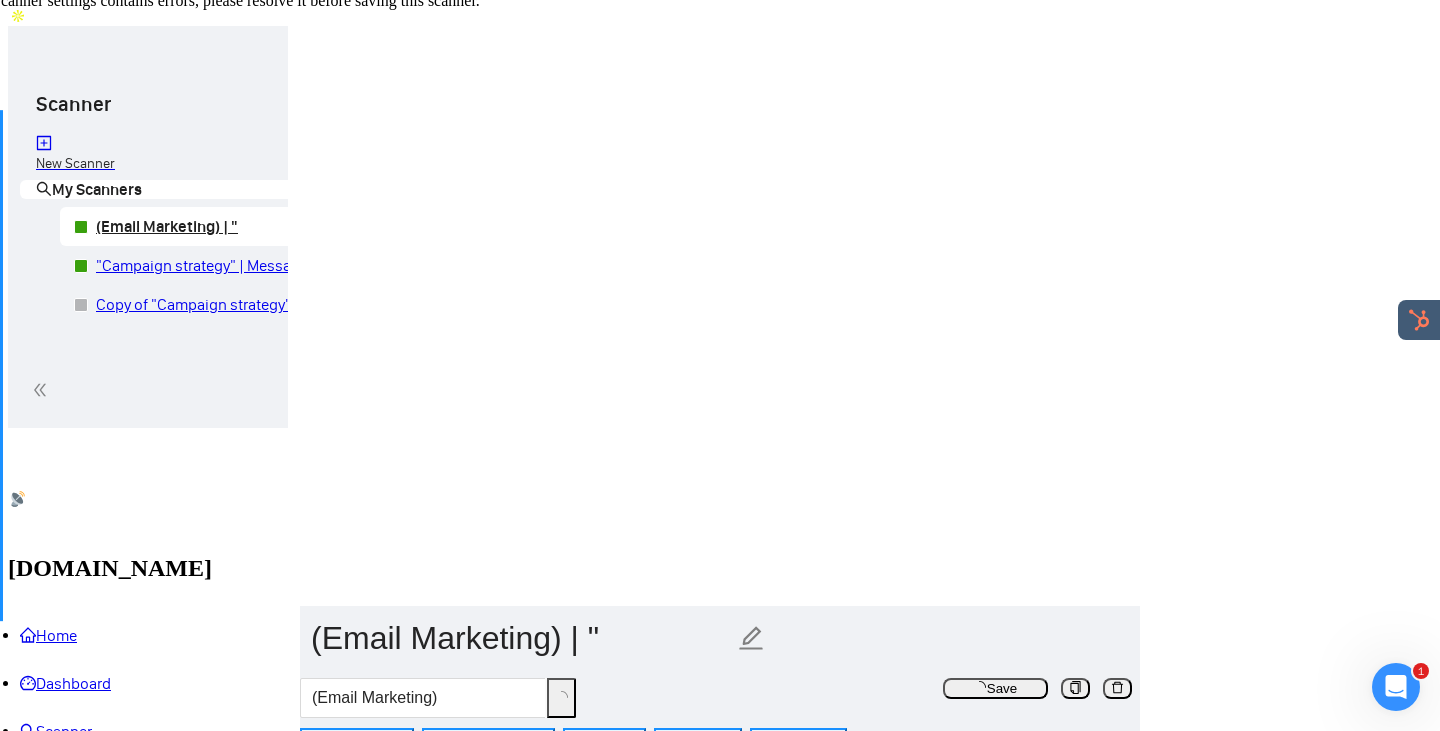 scroll, scrollTop: 101, scrollLeft: 0, axis: vertical 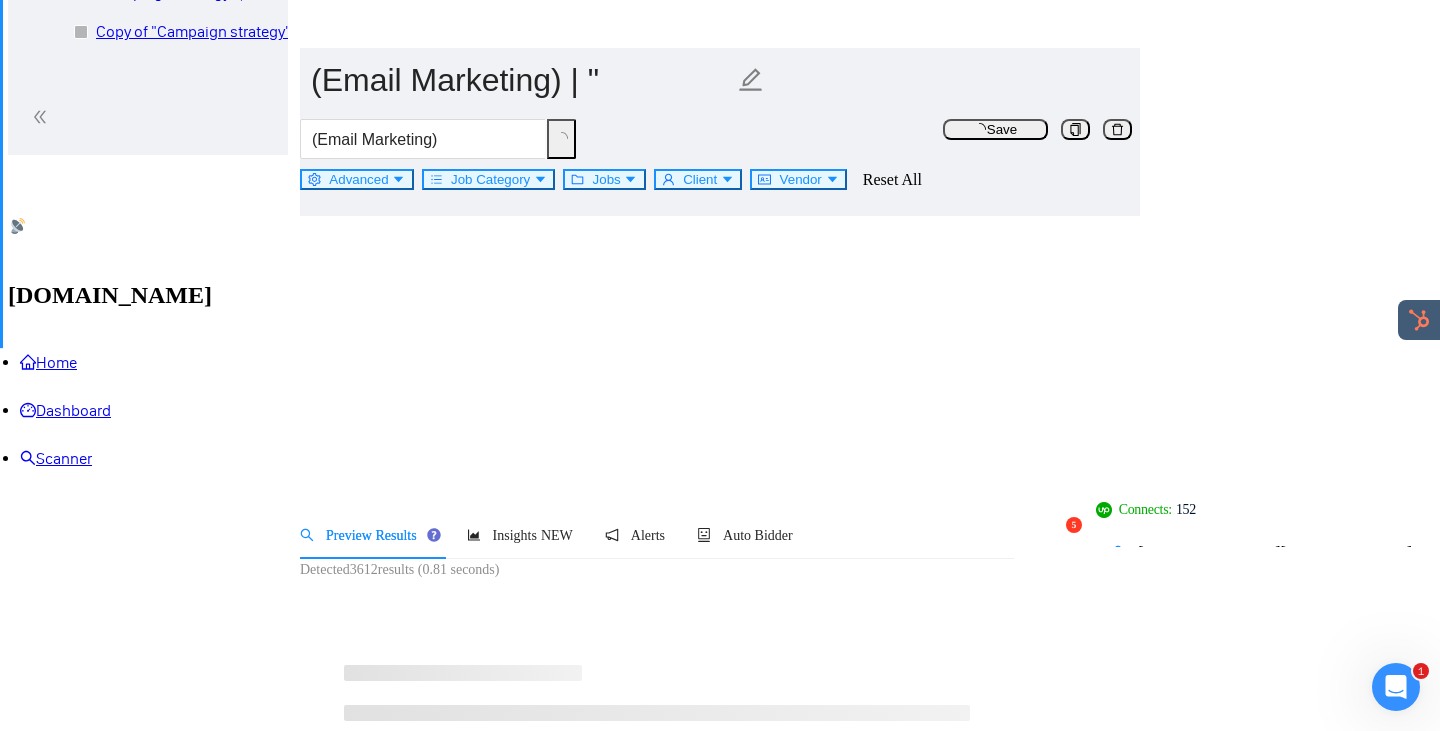 type on "igaming, keap, infusionsoft, "tiktok", "tik-tok", tik, tok, "list building", "technical writing", technical, eCommerce, Hedra, e-commerce, ads, "cold calls", "cold calling", calls, calling, claym, shopify" 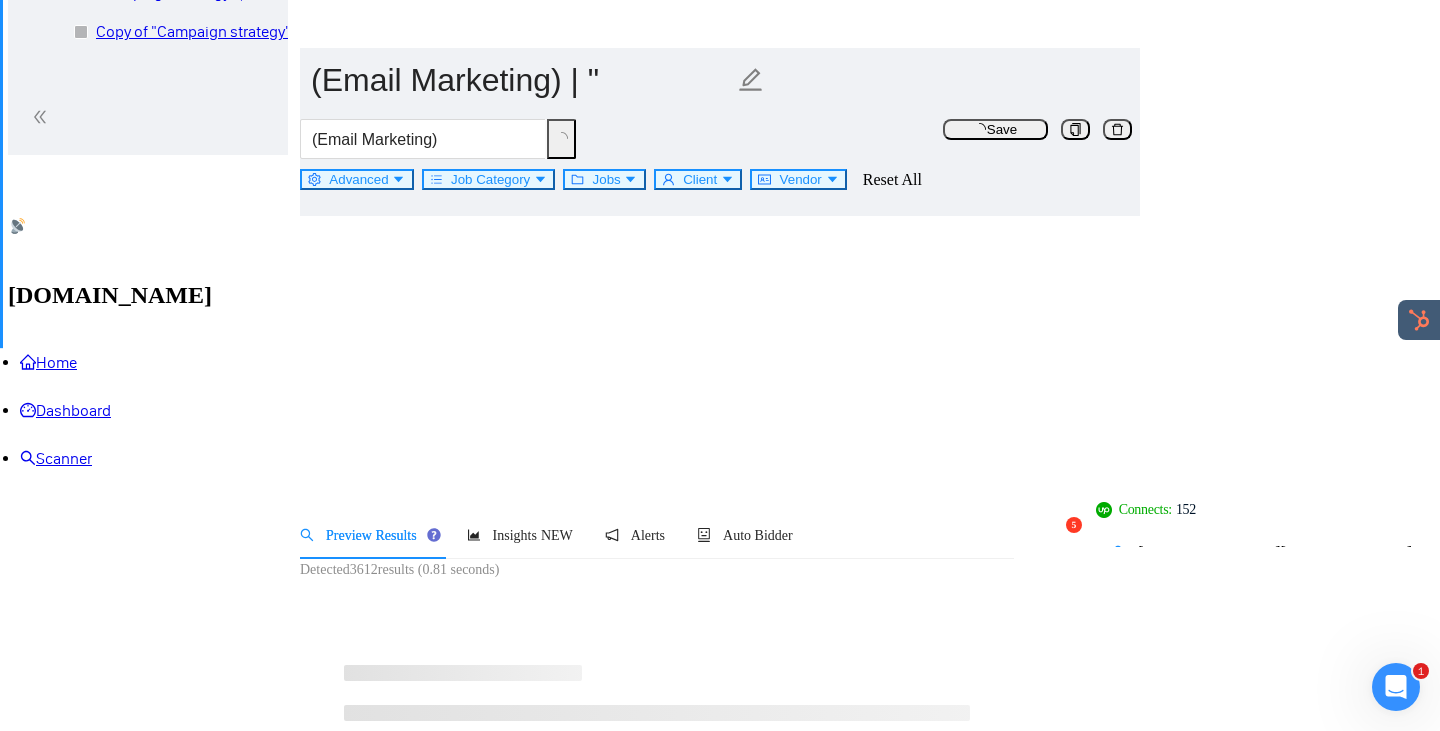 click on "OK" at bounding box center [83, 3997] 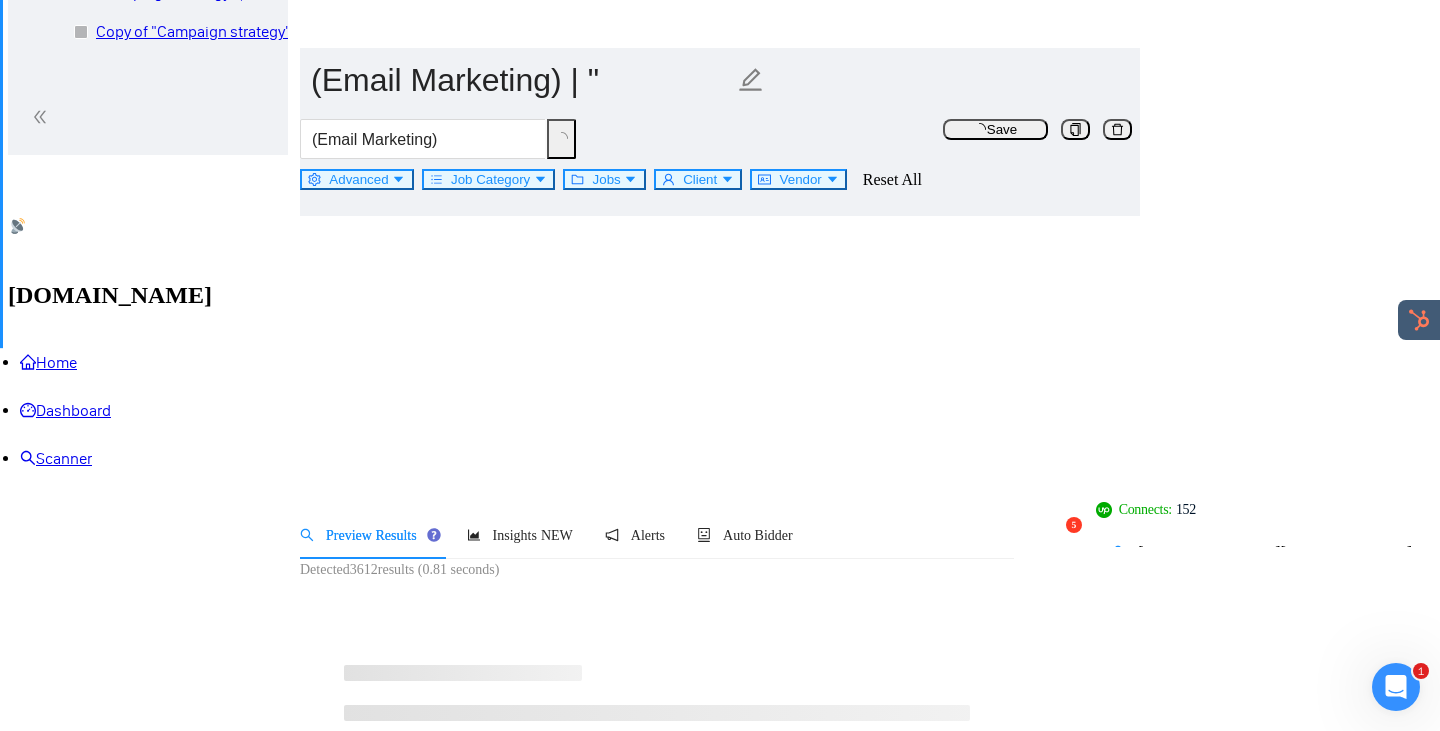scroll, scrollTop: 1, scrollLeft: 0, axis: vertical 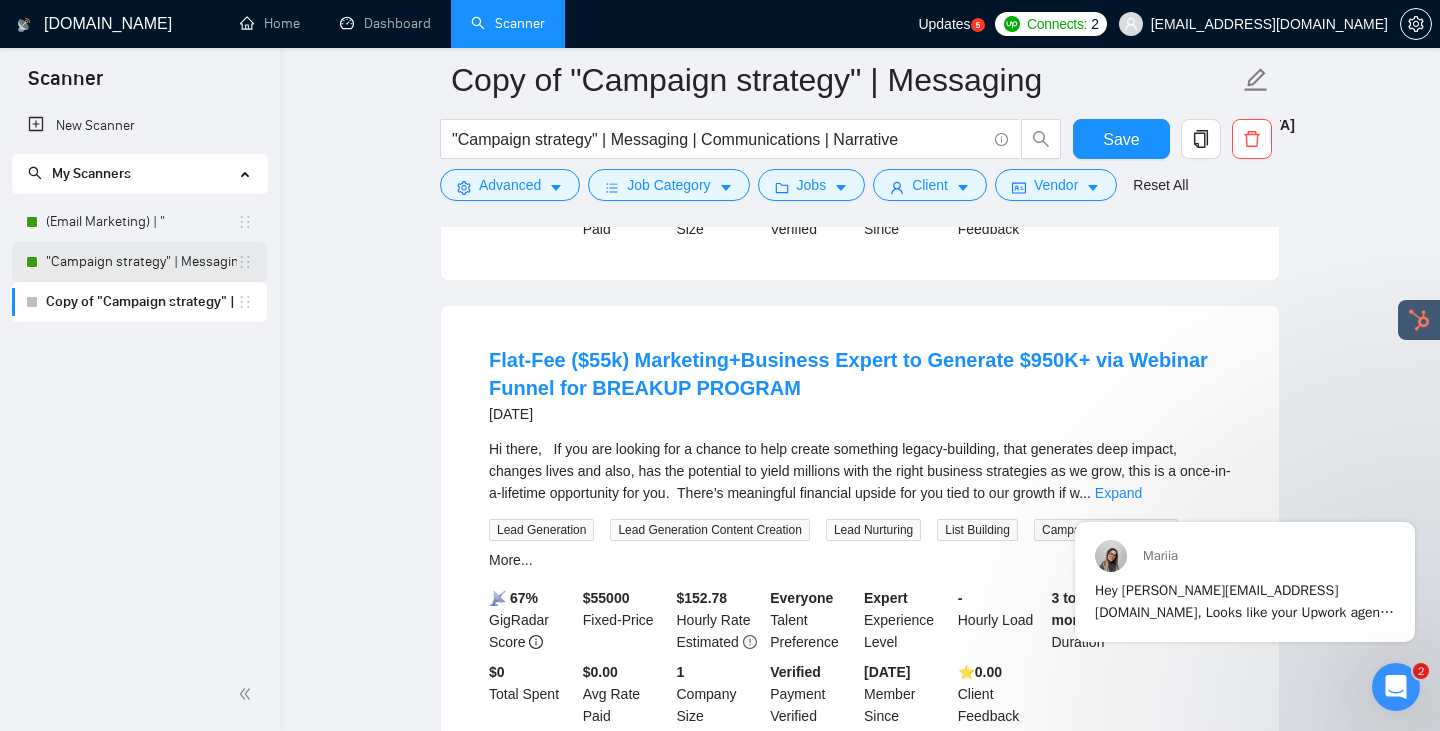 click on ""Campaign strategy" | Messaging" at bounding box center (141, 262) 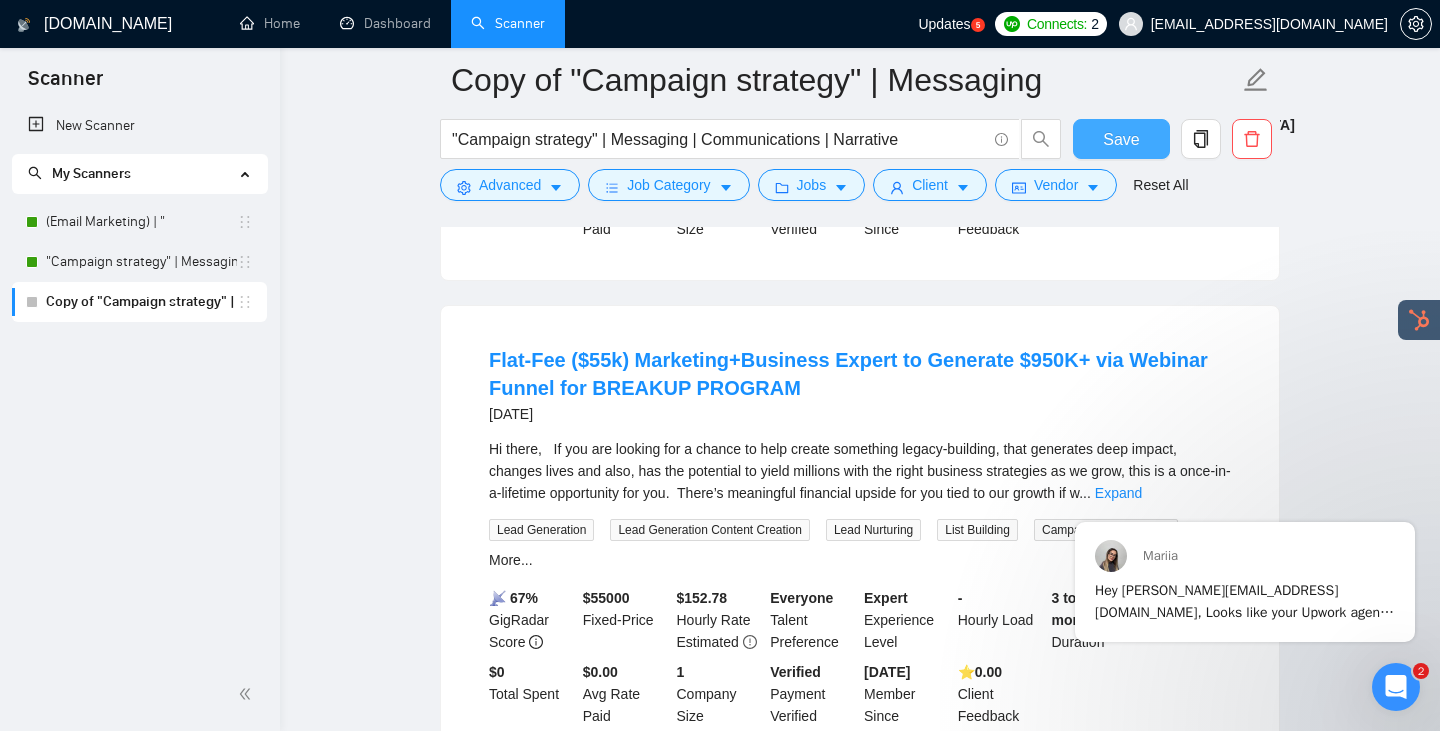 scroll, scrollTop: 0, scrollLeft: 0, axis: both 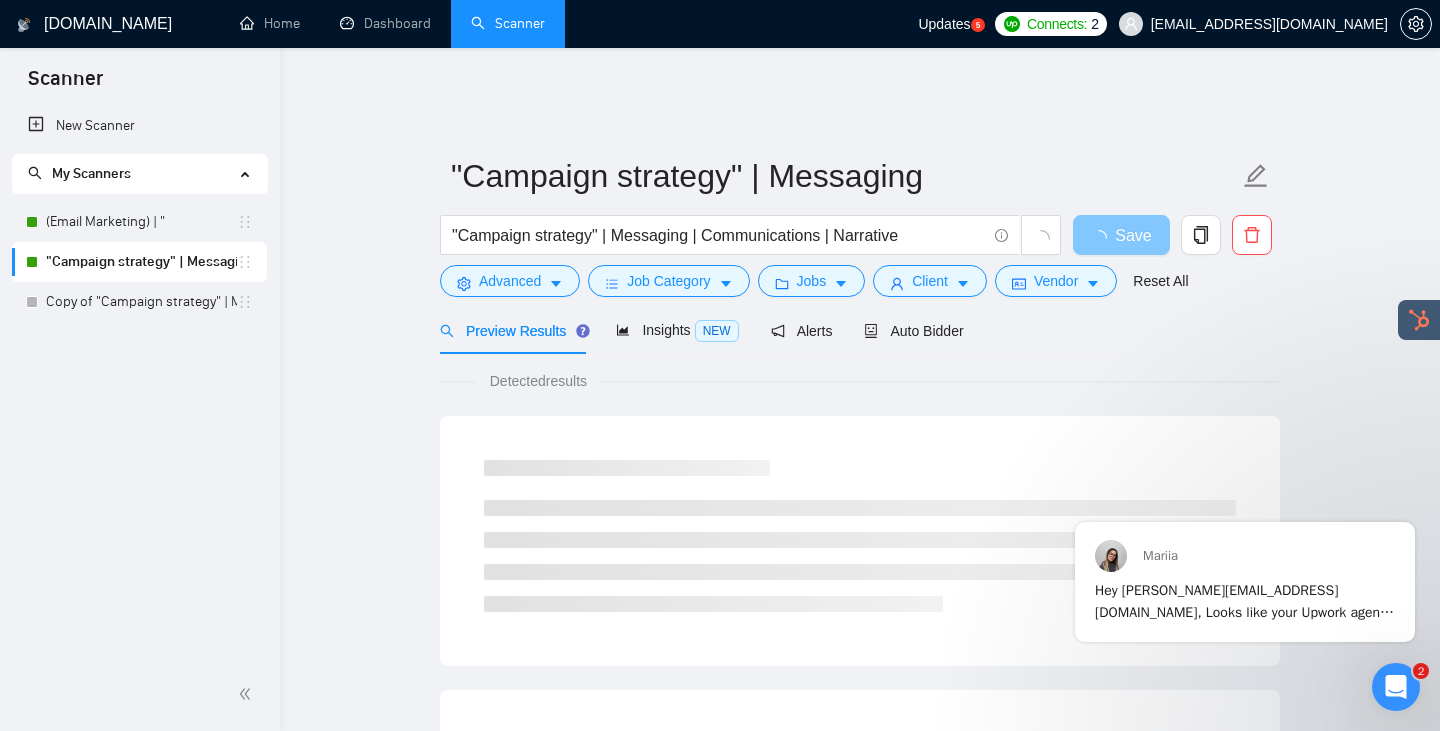 click at bounding box center (1103, 238) 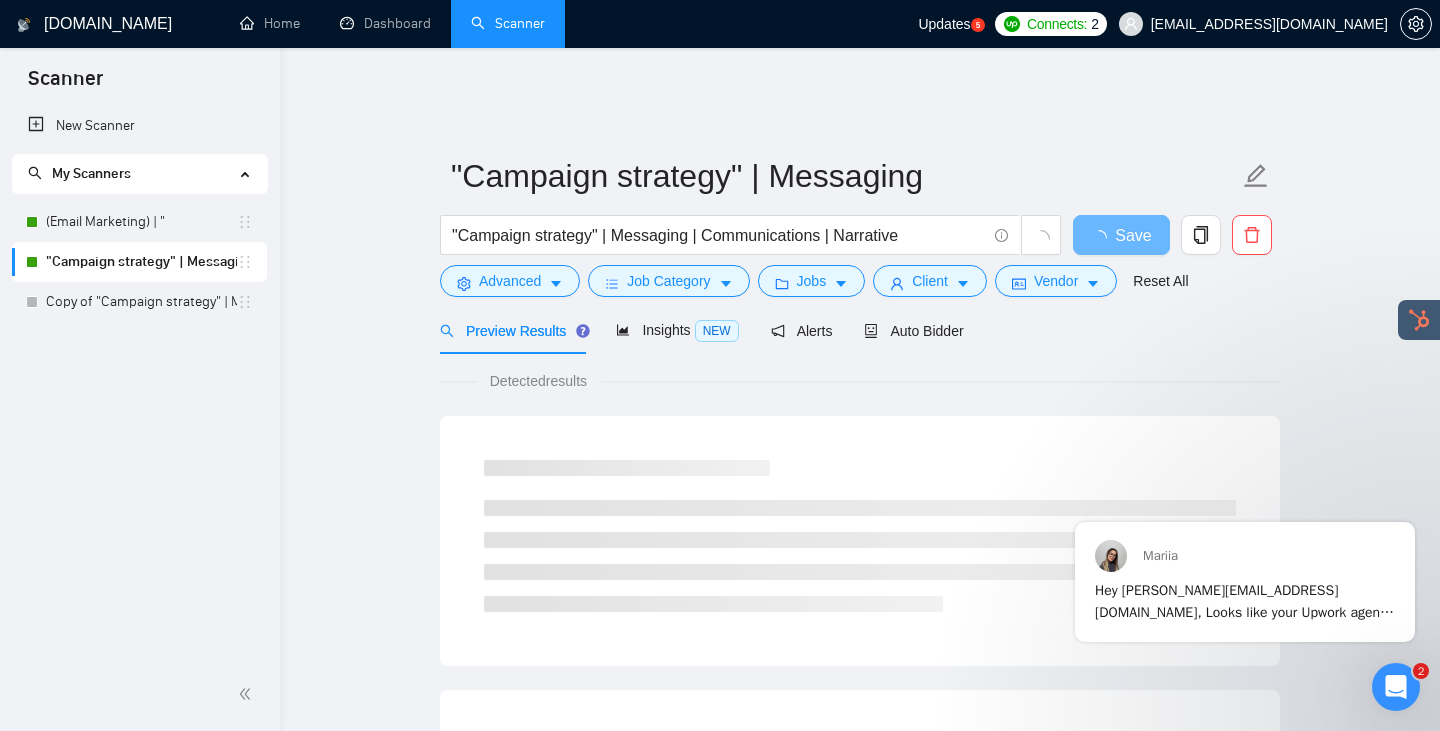click on ""Campaign strategy" | Messaging "Campaign strategy" | Messaging | Communications | Narrative Save Advanced   Job Category   Jobs   Client   Vendor   Reset All Preview Results Insights NEW Alerts Auto Bidder Detected   results" at bounding box center [860, 928] 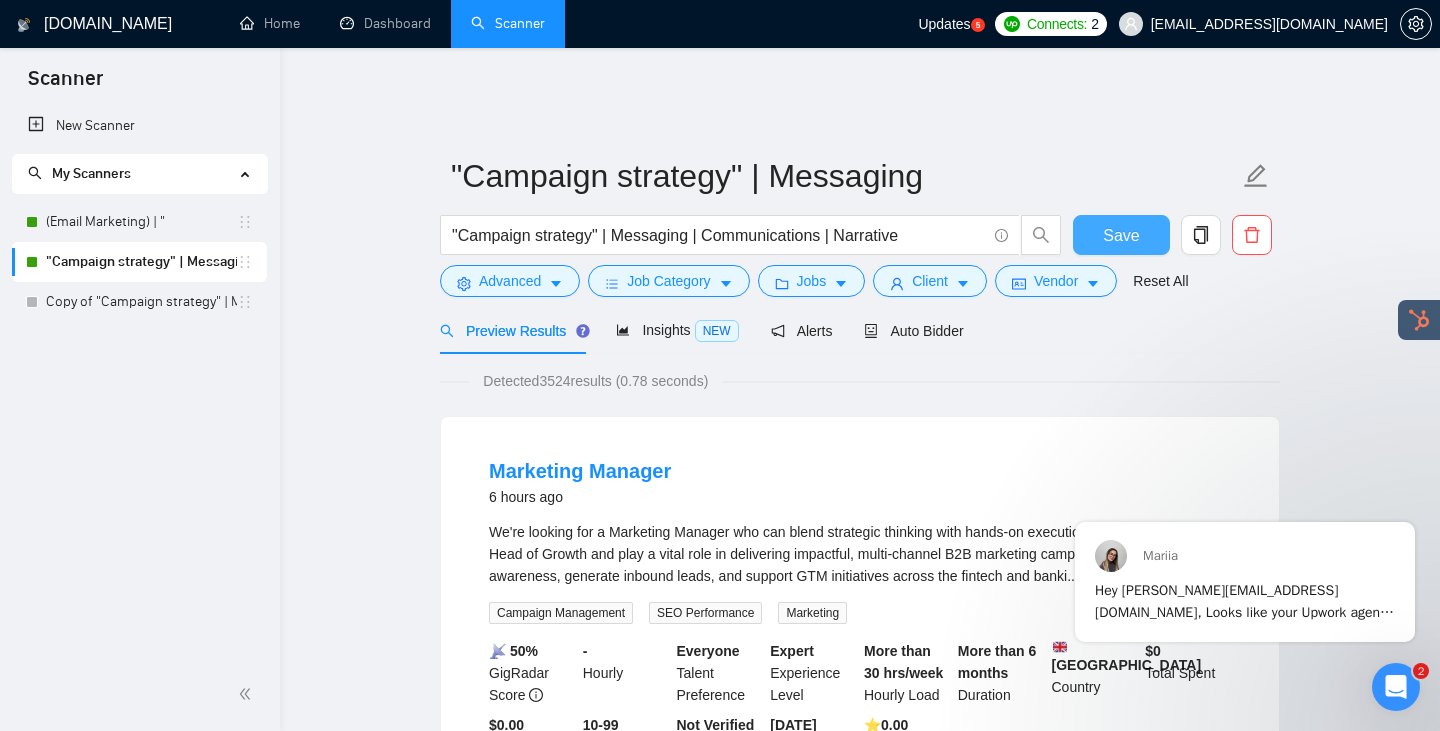 click on "Save" at bounding box center [1121, 235] 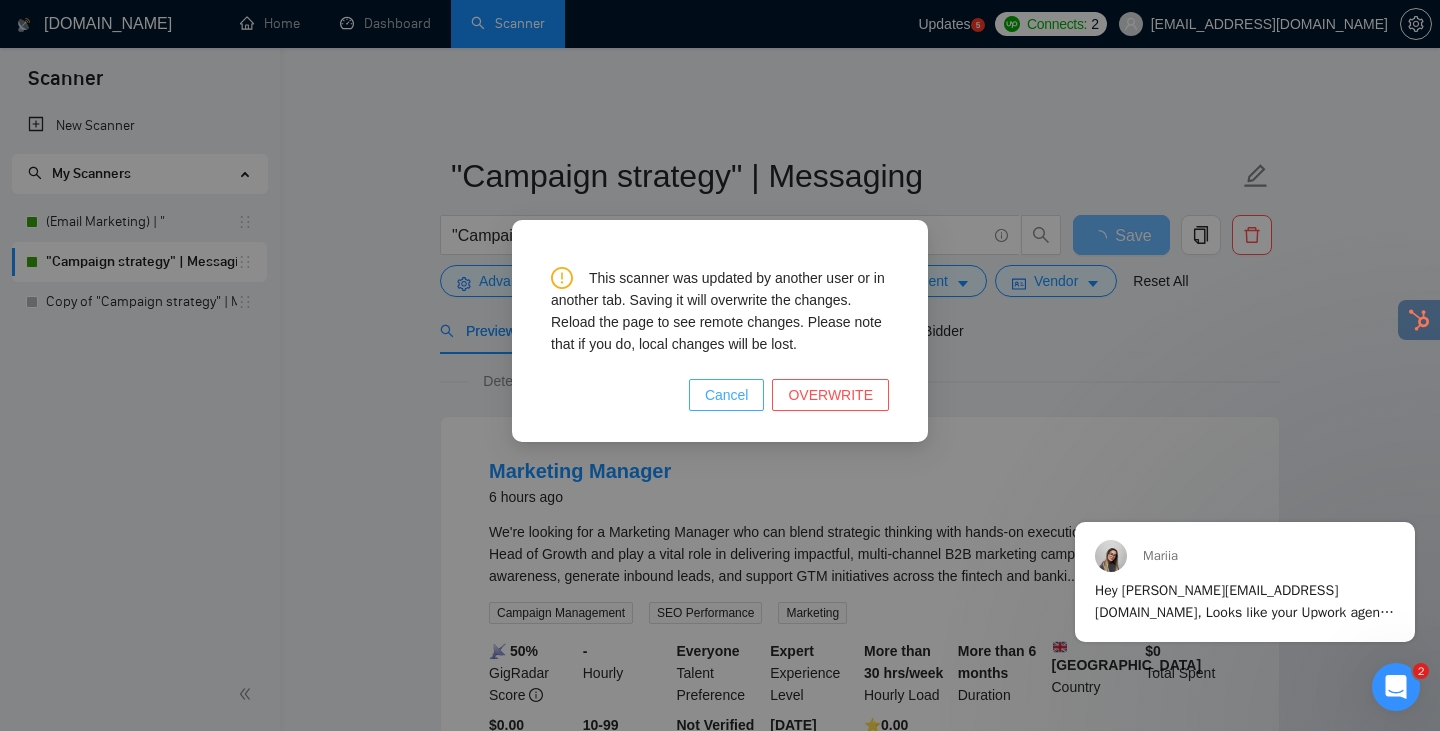 click on "Cancel" at bounding box center [727, 395] 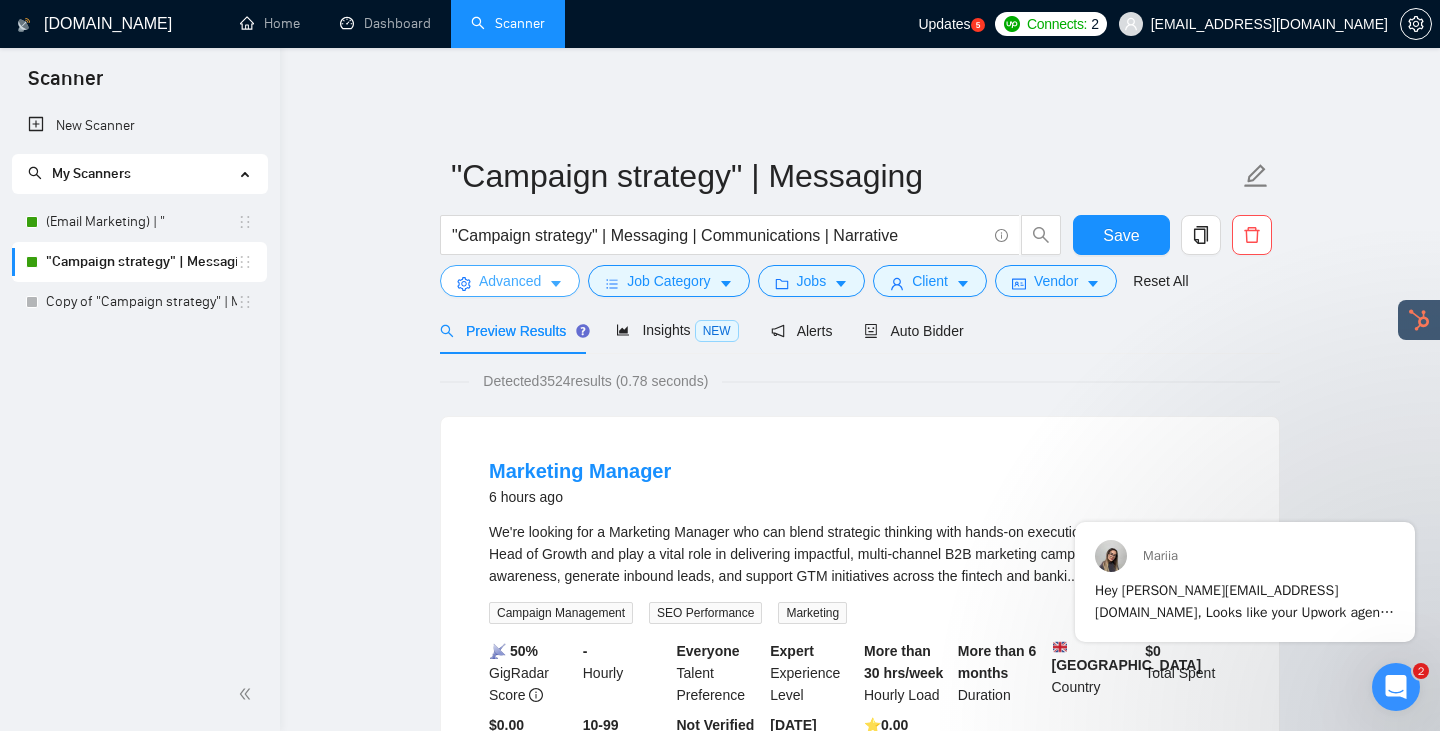 click on "Advanced" at bounding box center (510, 281) 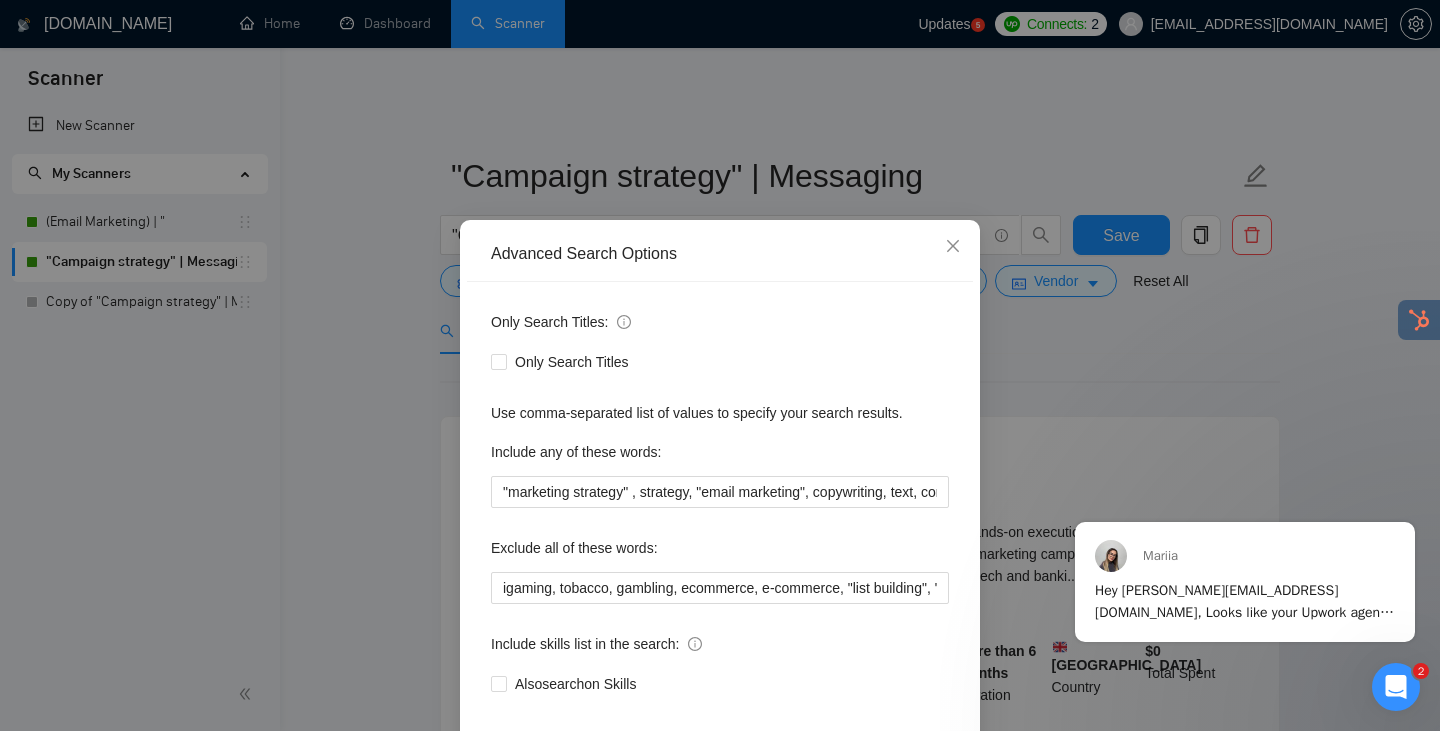 scroll, scrollTop: 13, scrollLeft: 0, axis: vertical 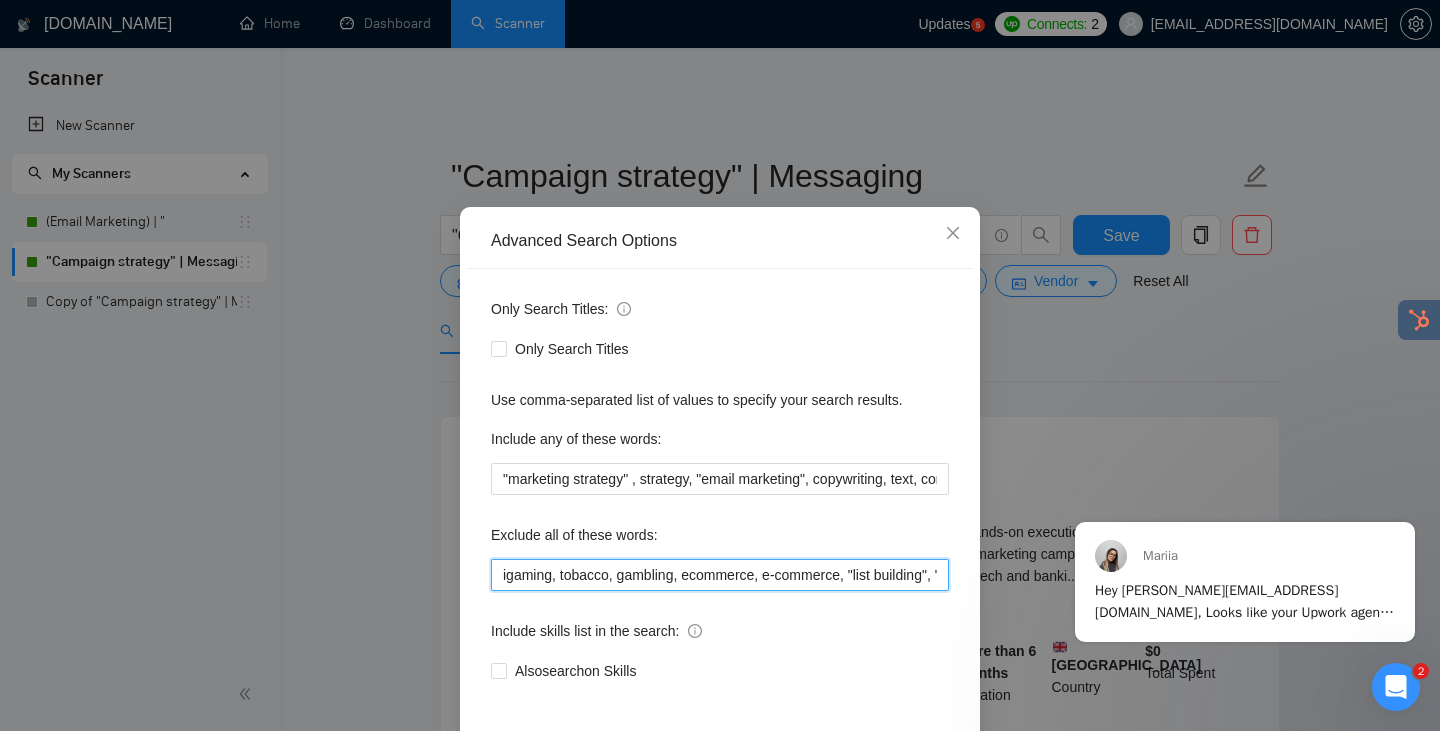 click on "igaming, tobacco, gambling, ecommerce, e-commerce, "list building", "cold calling", calls, Clay, Laravel, Angular, Next.js, klaviyo" at bounding box center [720, 575] 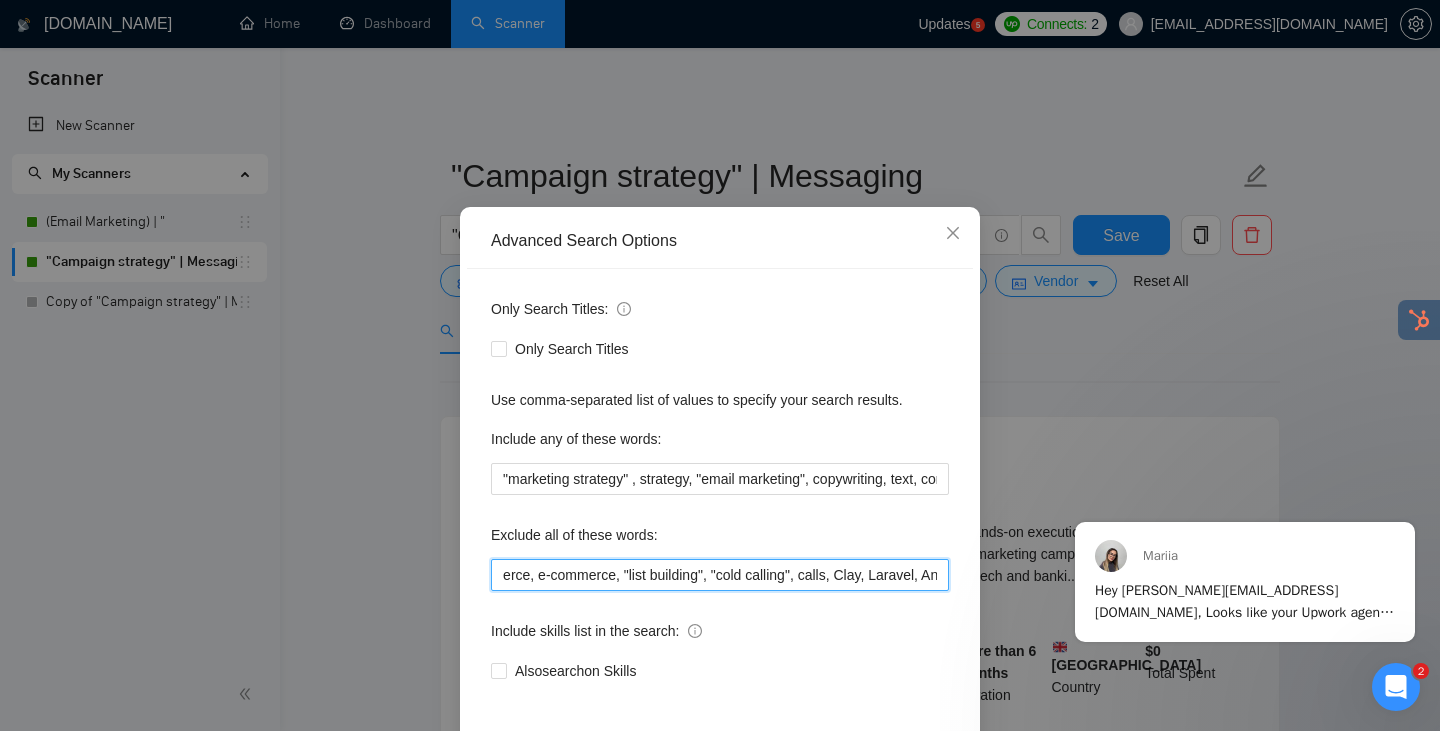 scroll, scrollTop: 0, scrollLeft: 391, axis: horizontal 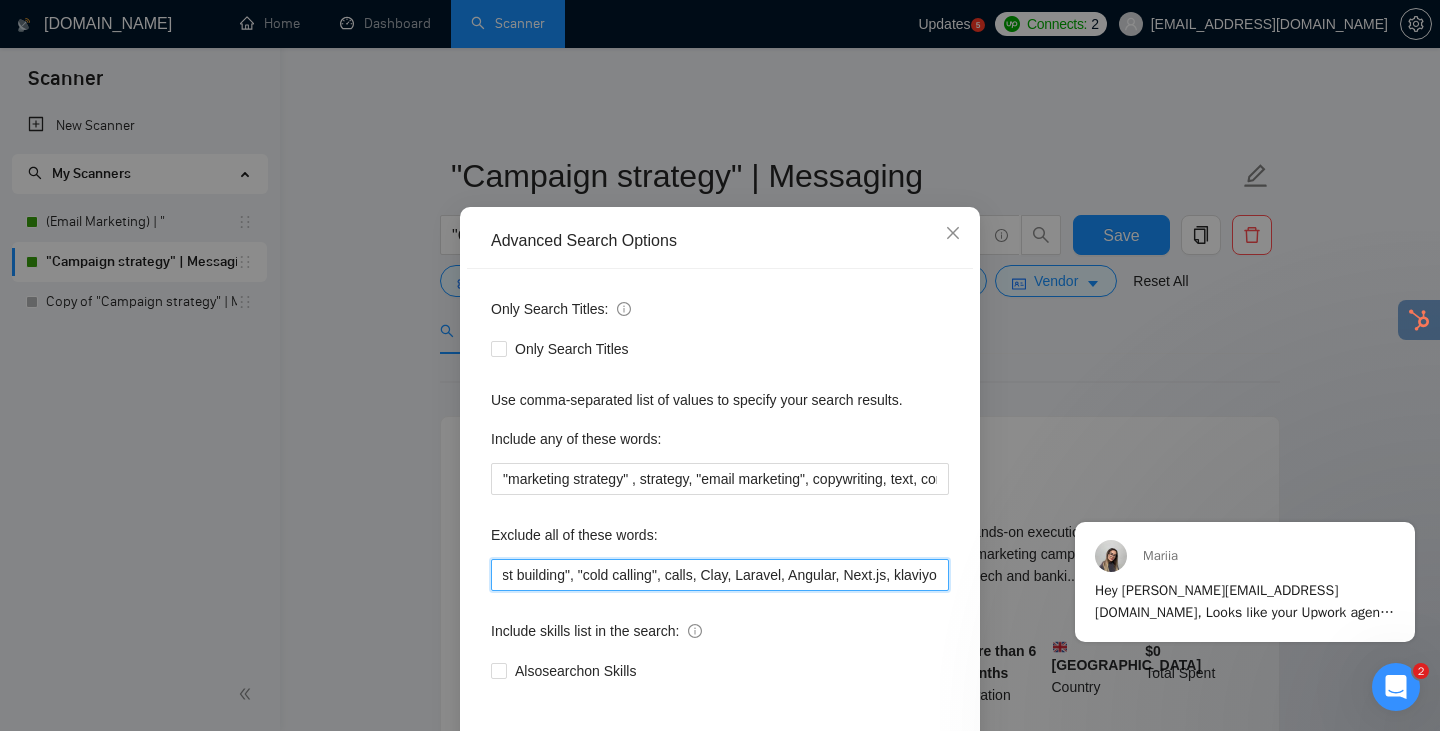 click on "igaming, tobacco, gambling, ecommerce, e-commerce, "list building", "cold calling", calls, Clay, Laravel, Angular, Next.js, klaviyo" at bounding box center [720, 575] 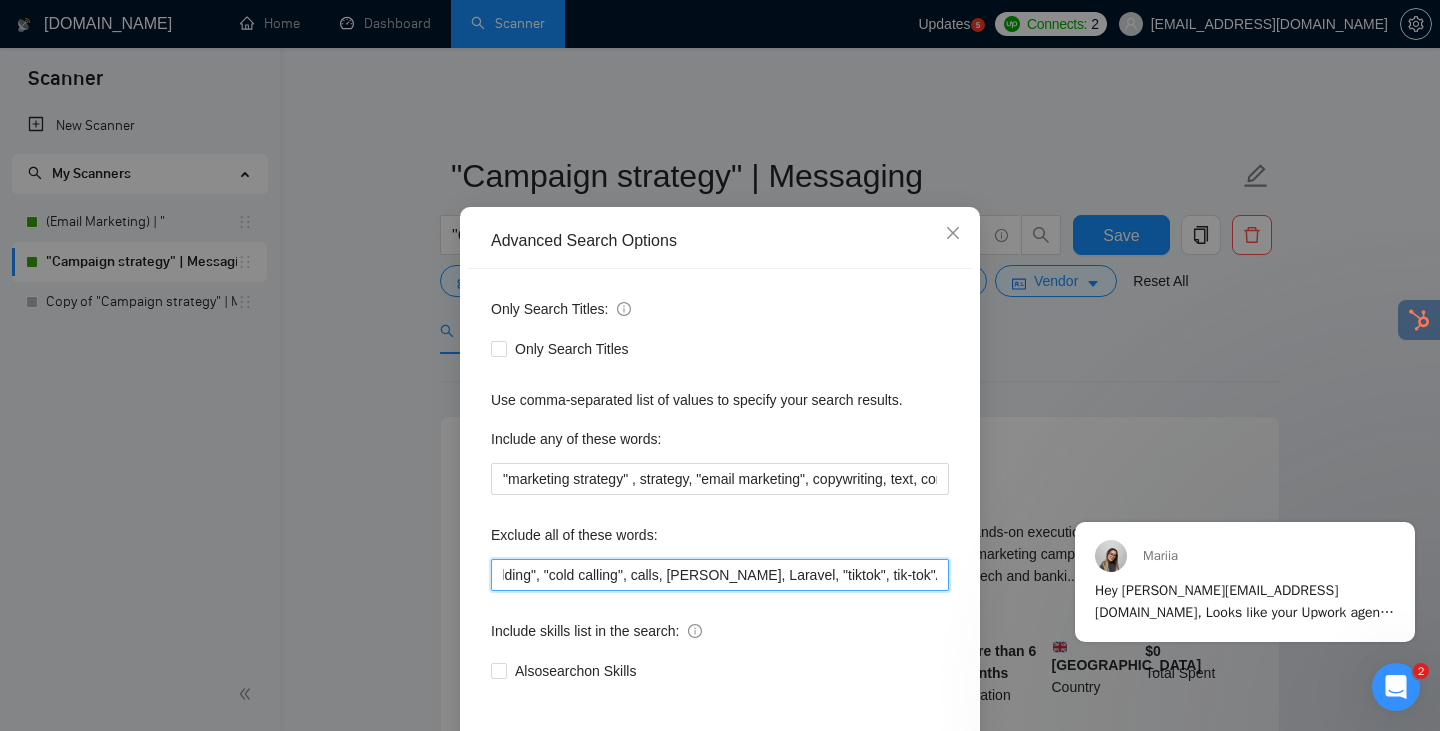 click on "igaming, tobacco, gambling, ecommerce, e-commerce, "list building", "cold calling", calls, Clay, Laravel, "tiktok", tik-tok"Angular, Next.js, klaviyo" at bounding box center [720, 575] 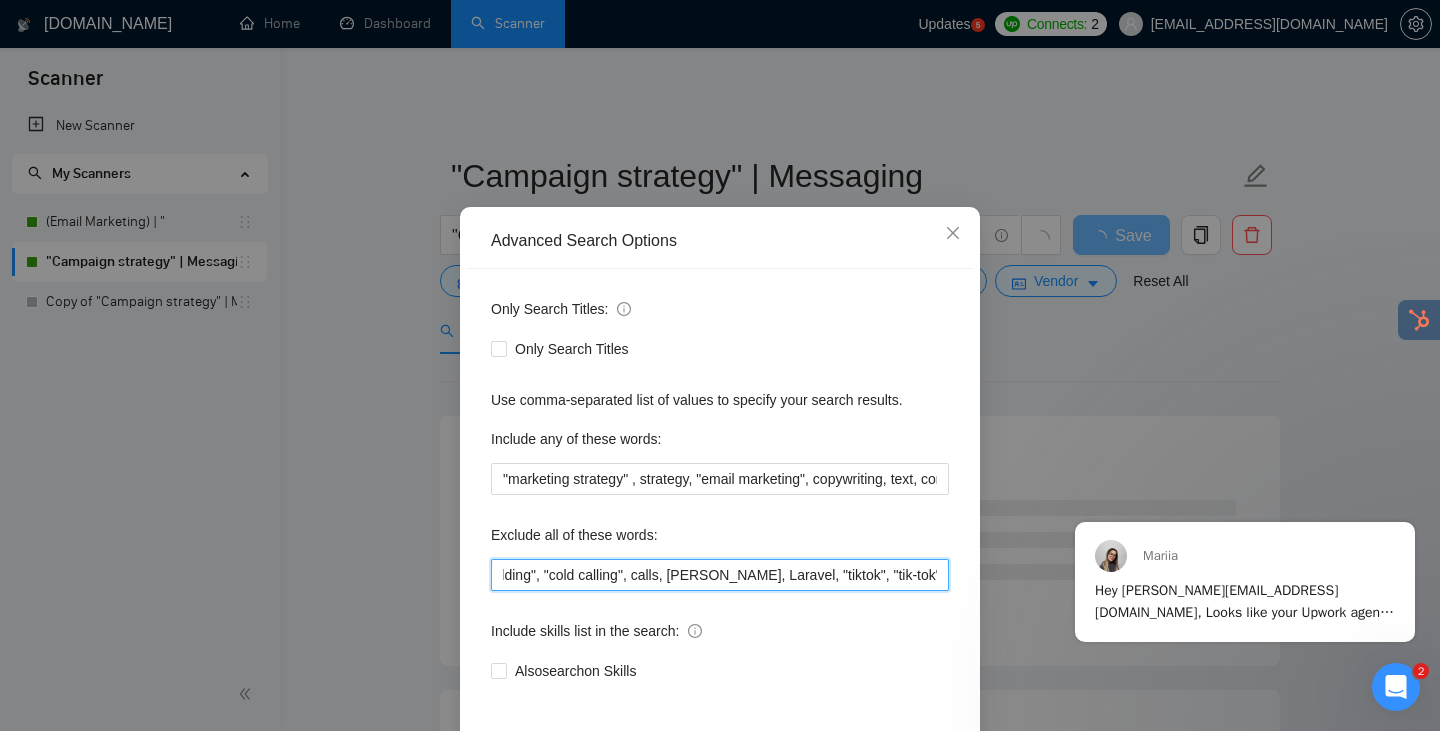 click on "igaming, tobacco, gambling, ecommerce, e-commerce, "list building", "cold calling", calls, Clay, Laravel, "tiktok", "tik-tok"Angular, Next.js, klaviyo" at bounding box center [720, 575] 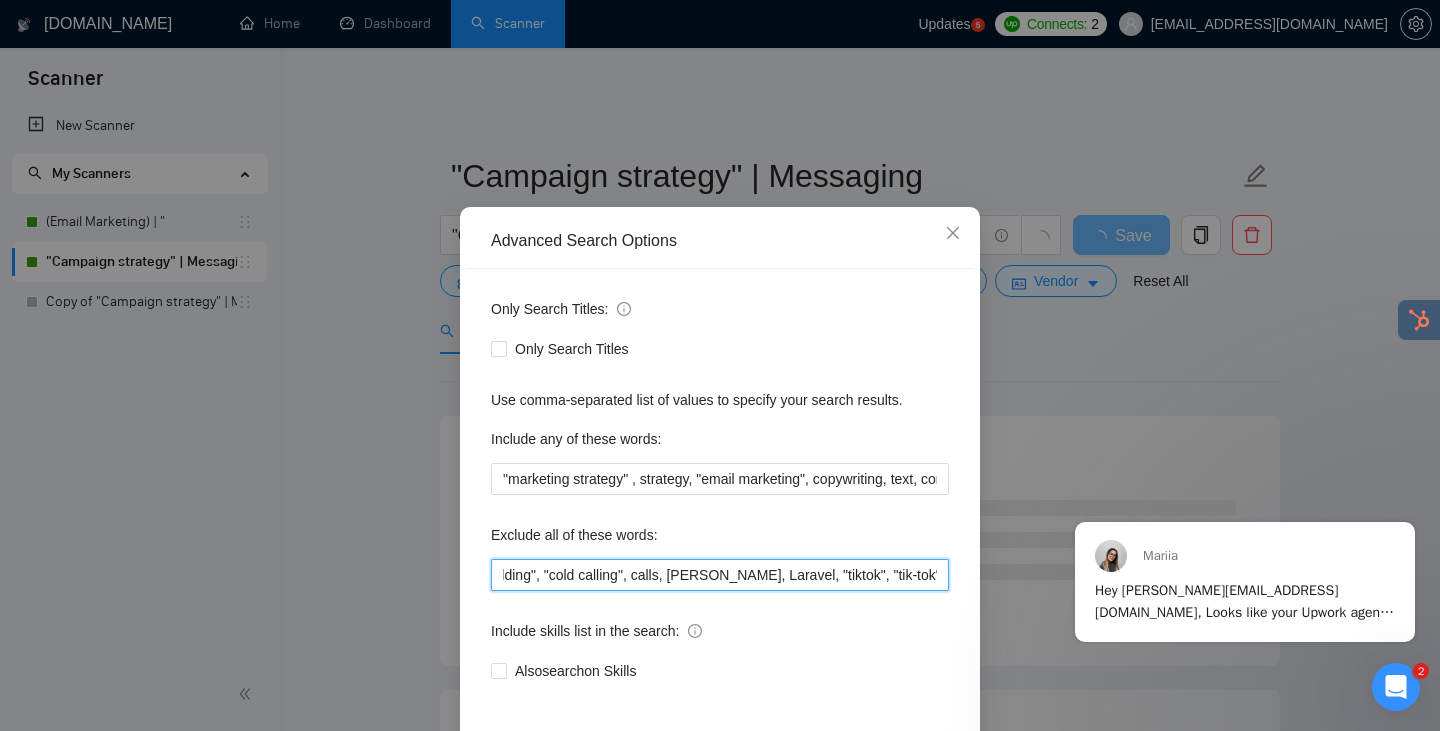 scroll, scrollTop: 101, scrollLeft: 0, axis: vertical 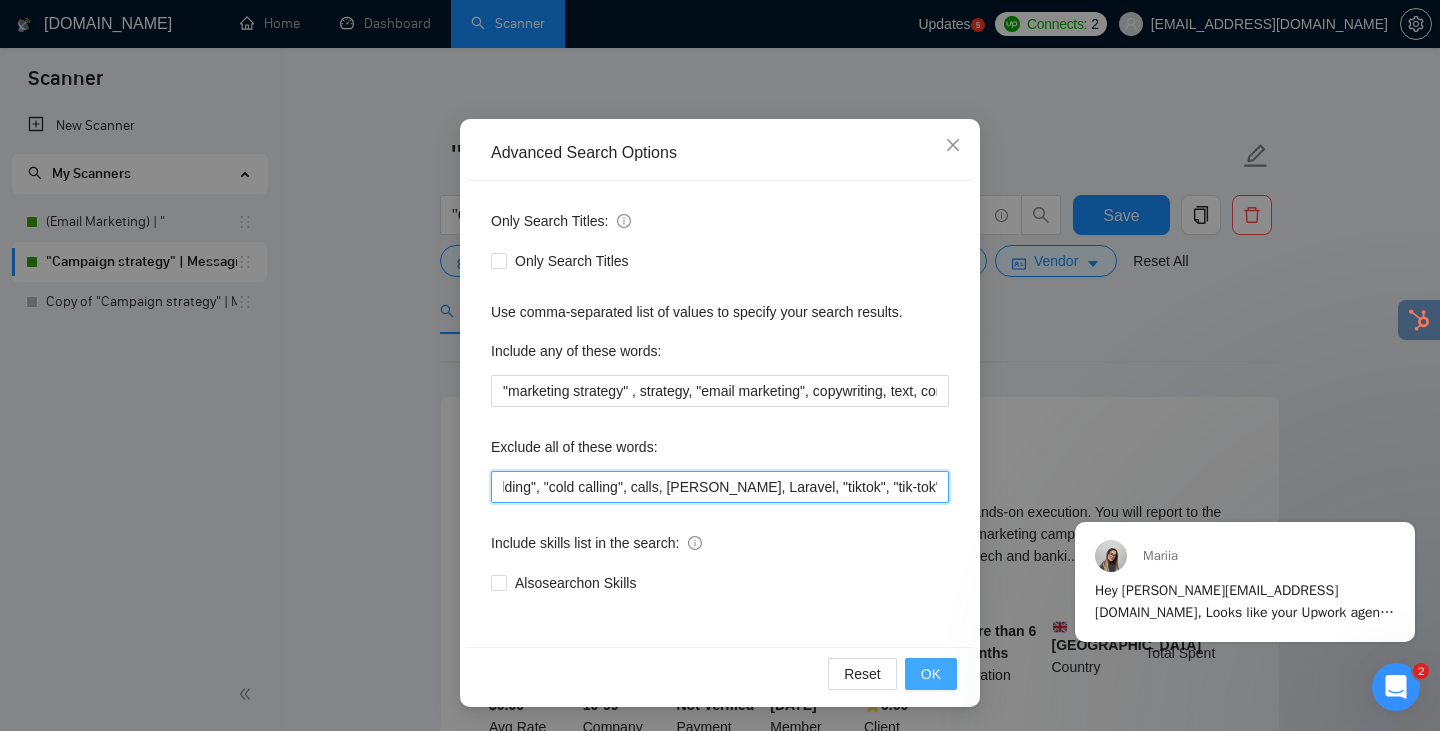 type on "igaming, tobacco, gambling, ecommerce, e-commerce, "list building", "cold calling", calls, Clay, Laravel, "tiktok", "tik-tok", Angular, Next.js, klaviyo" 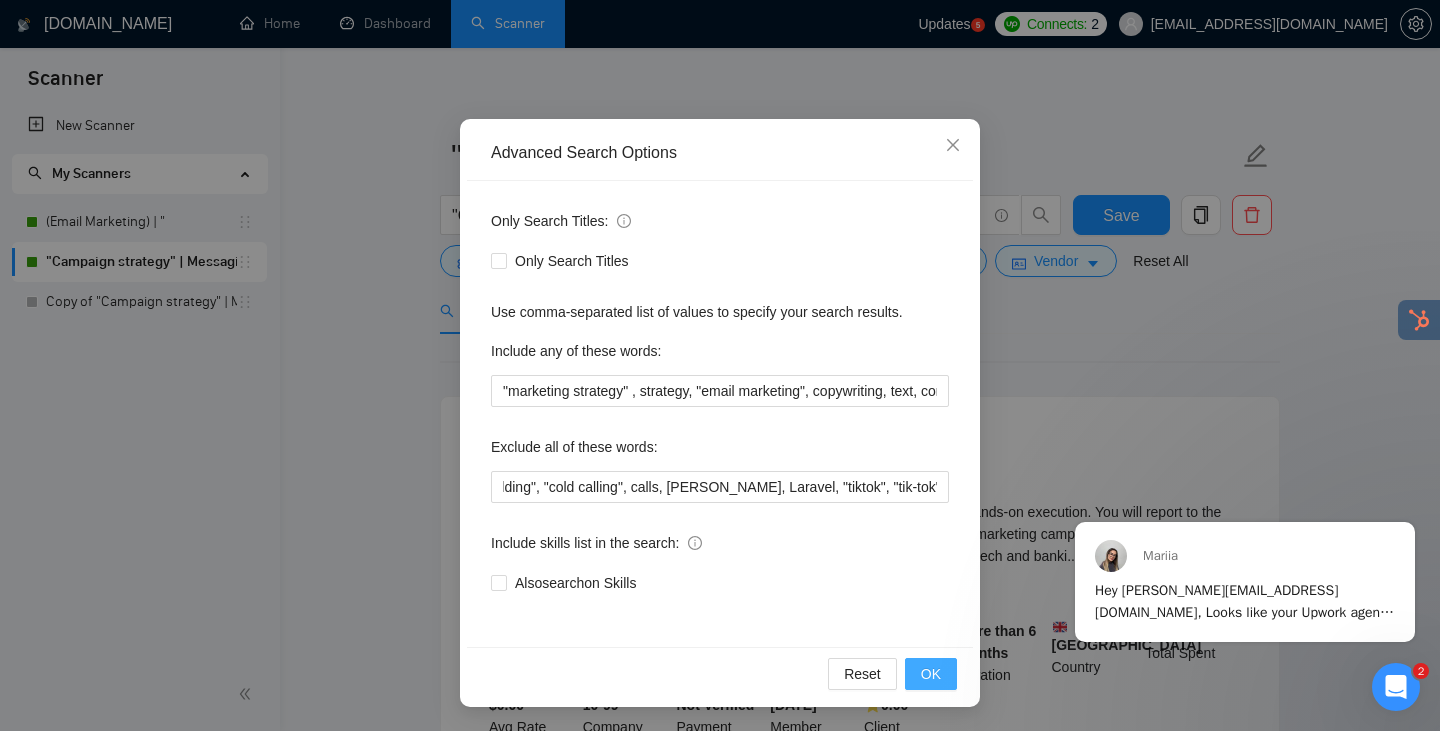click on "OK" at bounding box center [931, 674] 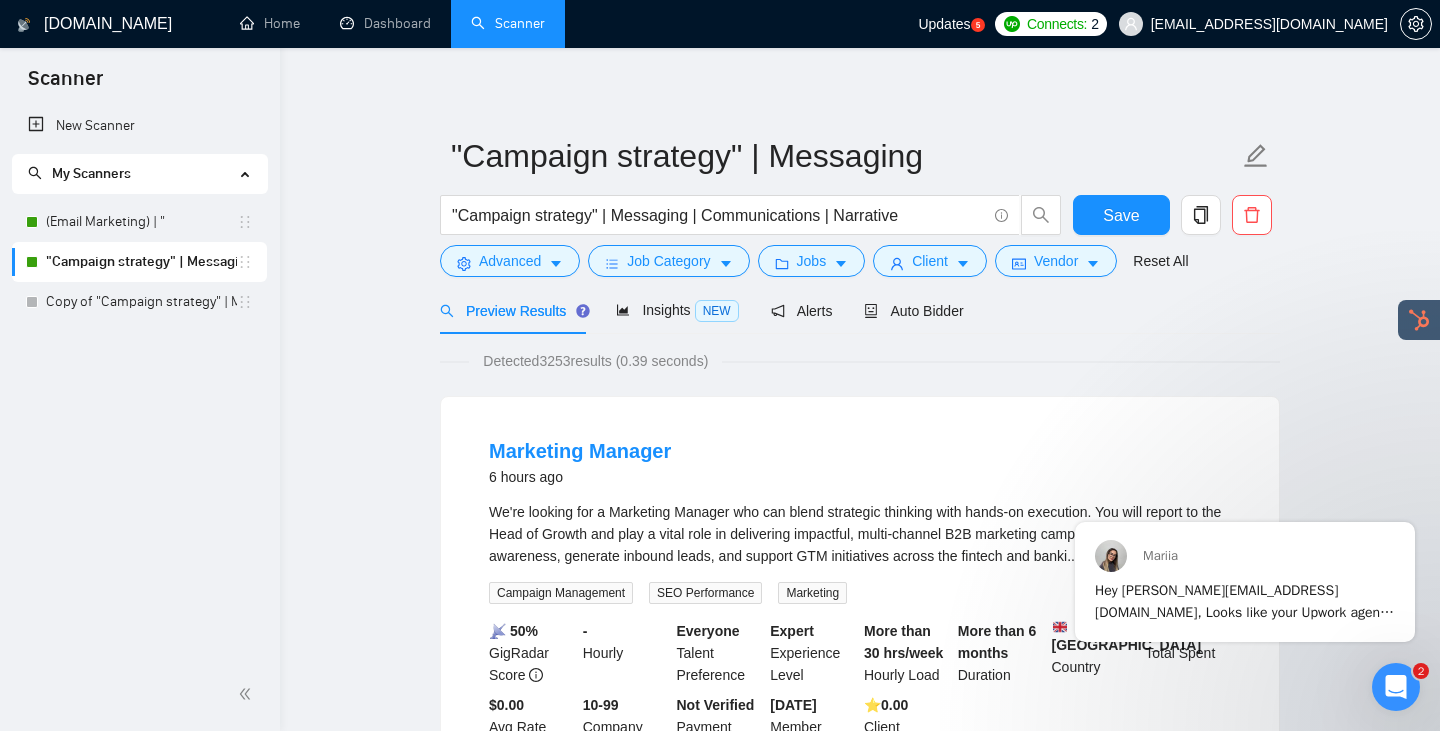 scroll, scrollTop: 1, scrollLeft: 0, axis: vertical 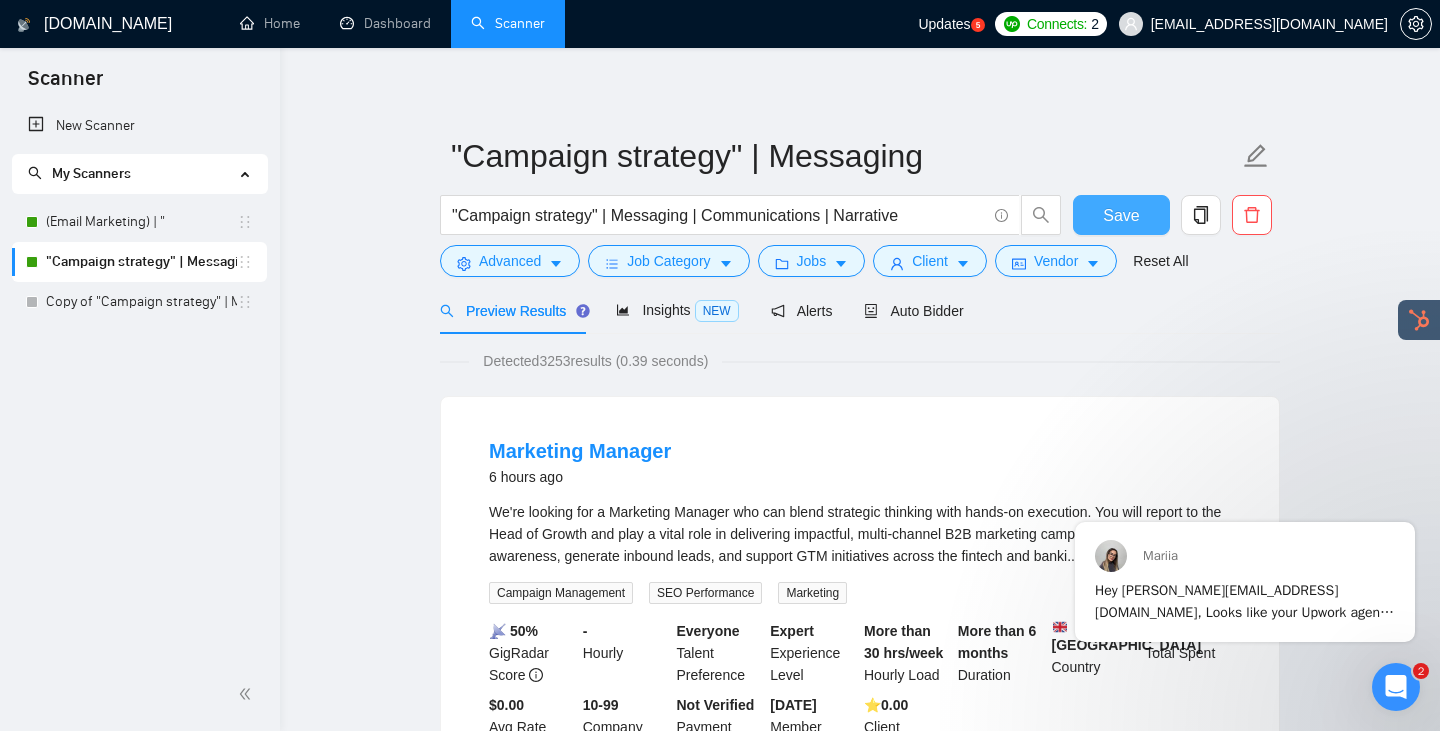 click on "Save" at bounding box center (1121, 215) 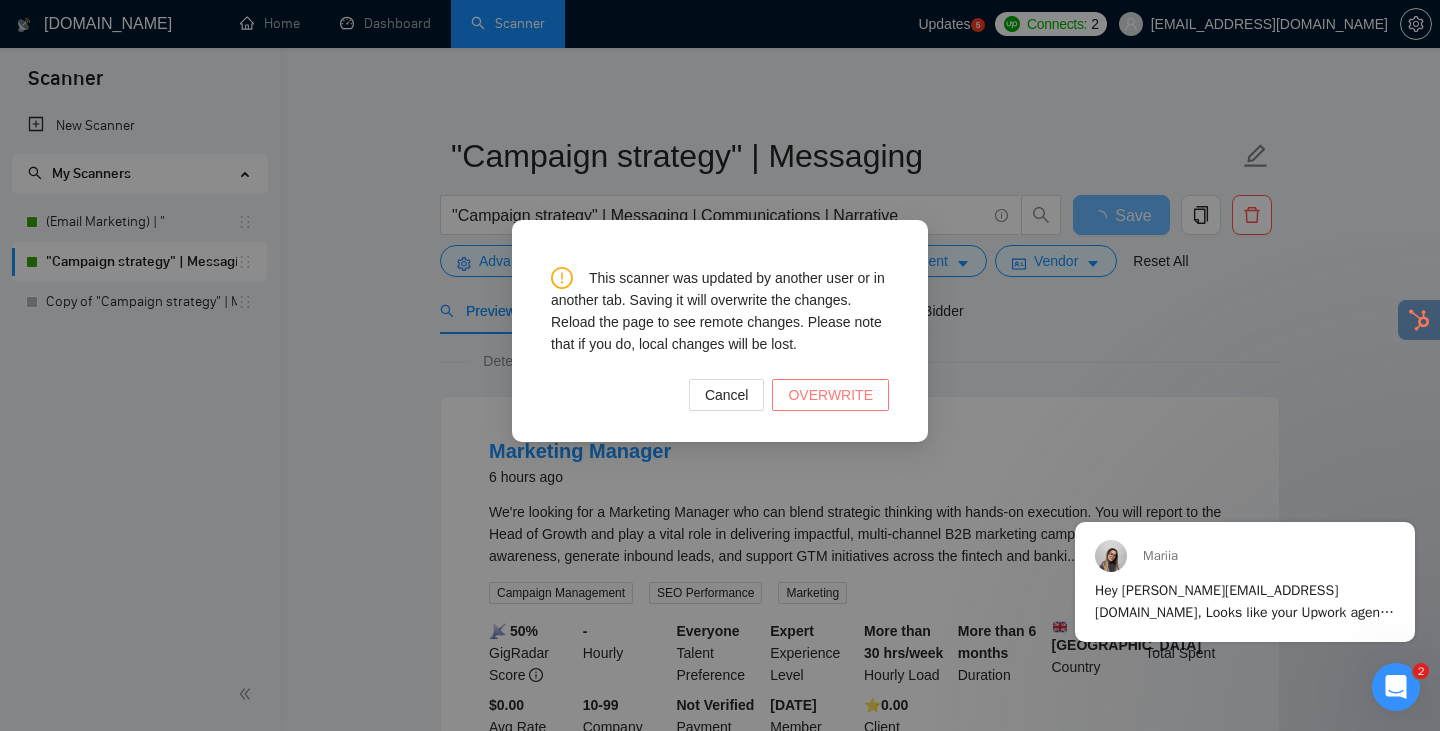 click on "OVERWRITE" at bounding box center [830, 395] 